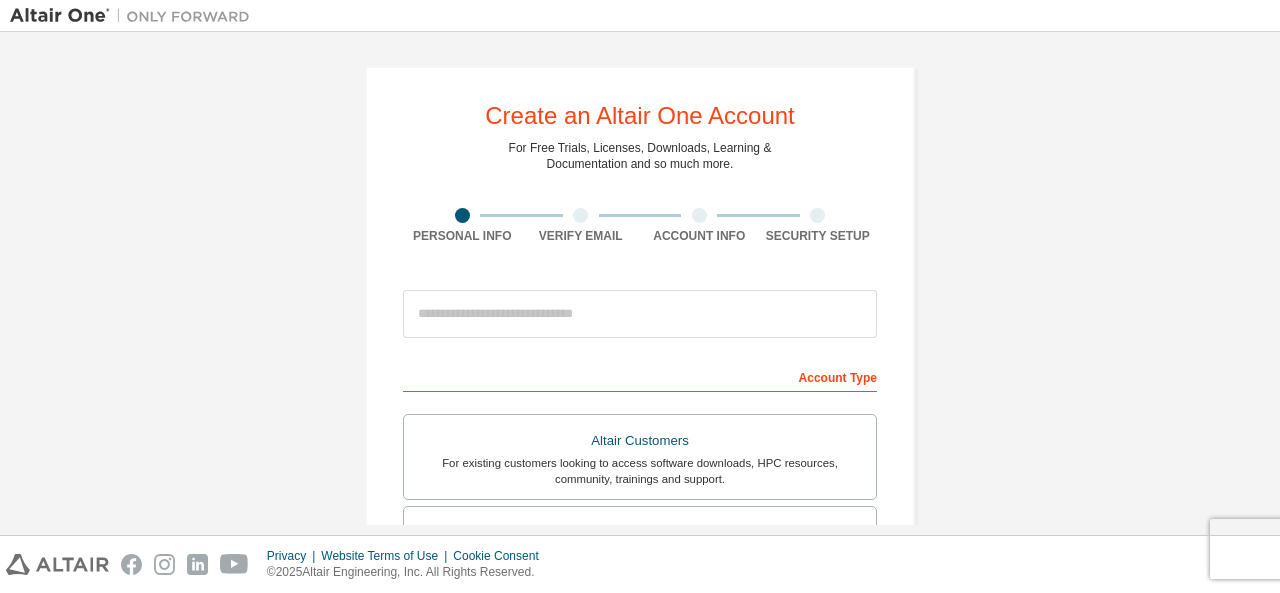 scroll, scrollTop: 0, scrollLeft: 0, axis: both 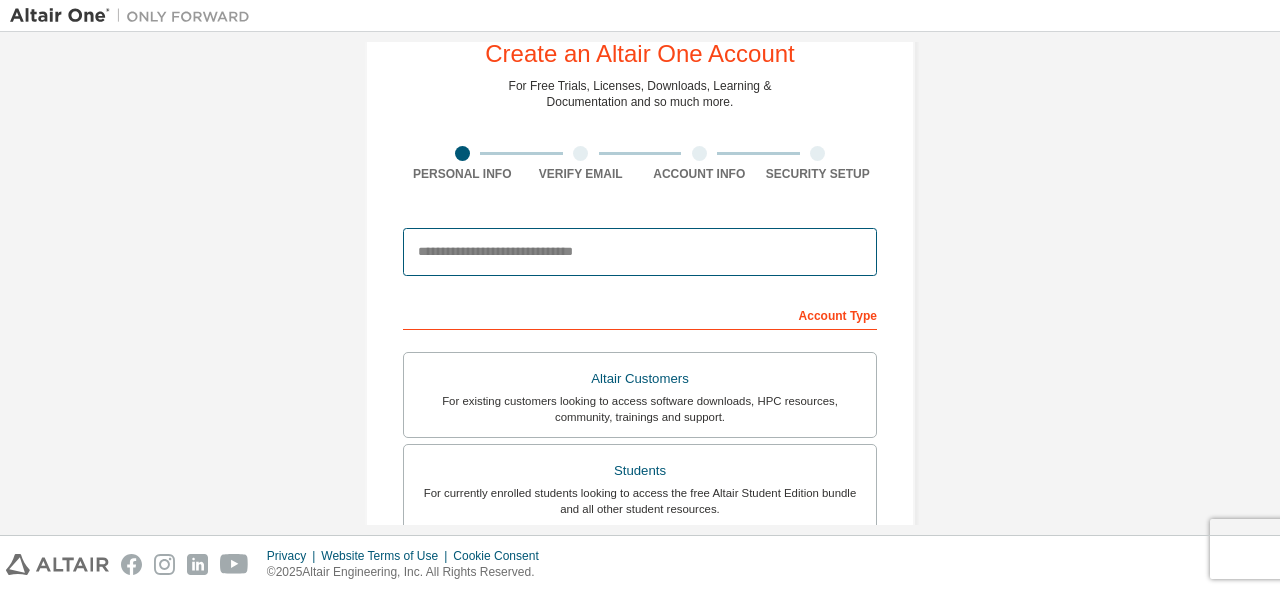 click at bounding box center (640, 252) 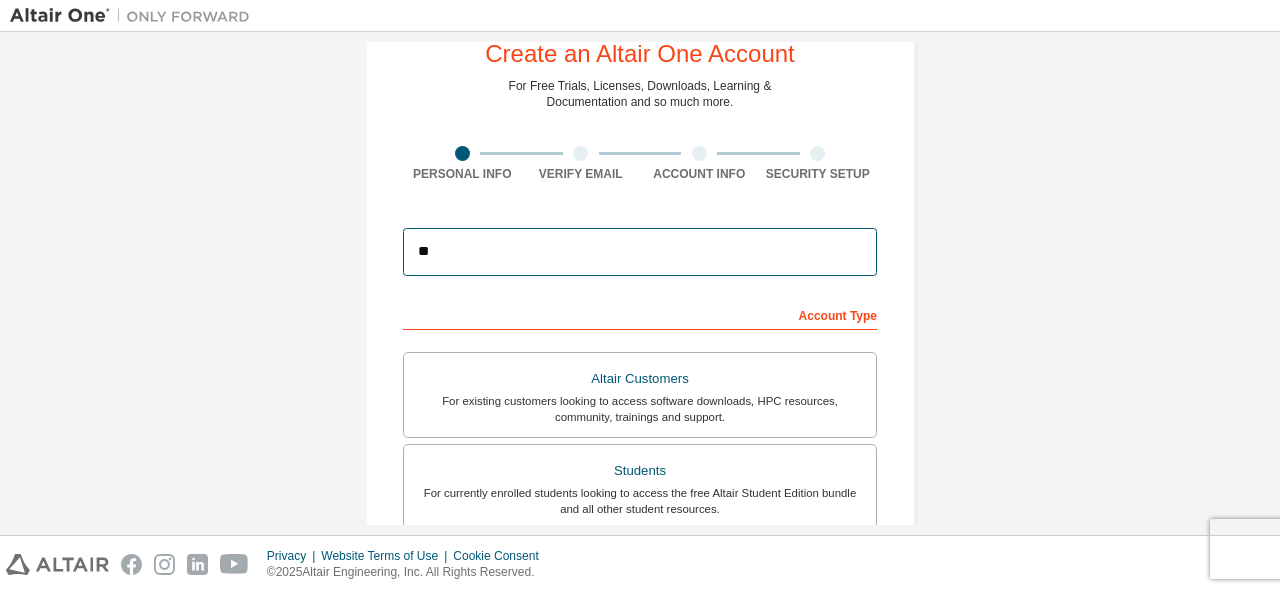 type on "*" 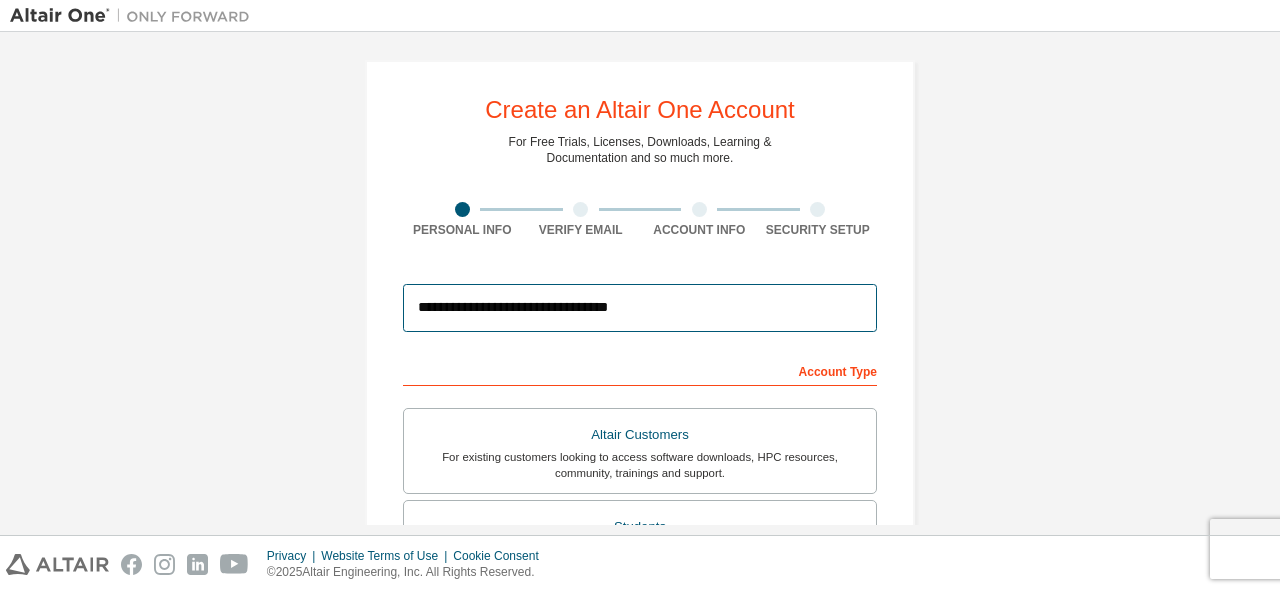 scroll, scrollTop: 0, scrollLeft: 0, axis: both 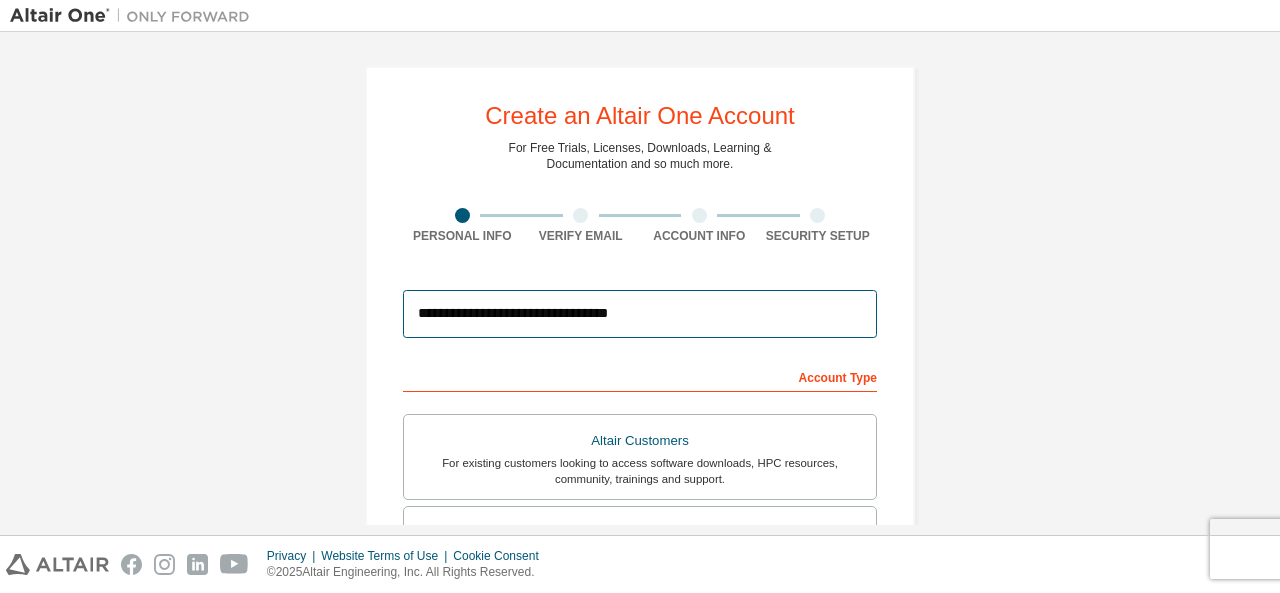 click on "**********" at bounding box center (640, 314) 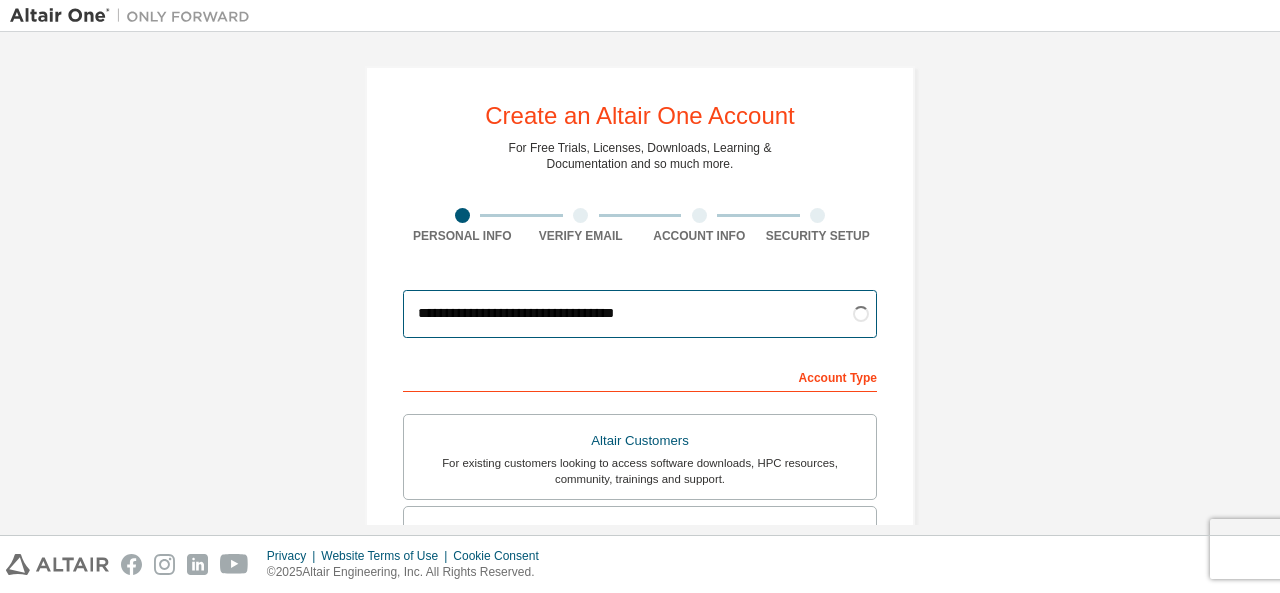 type on "**********" 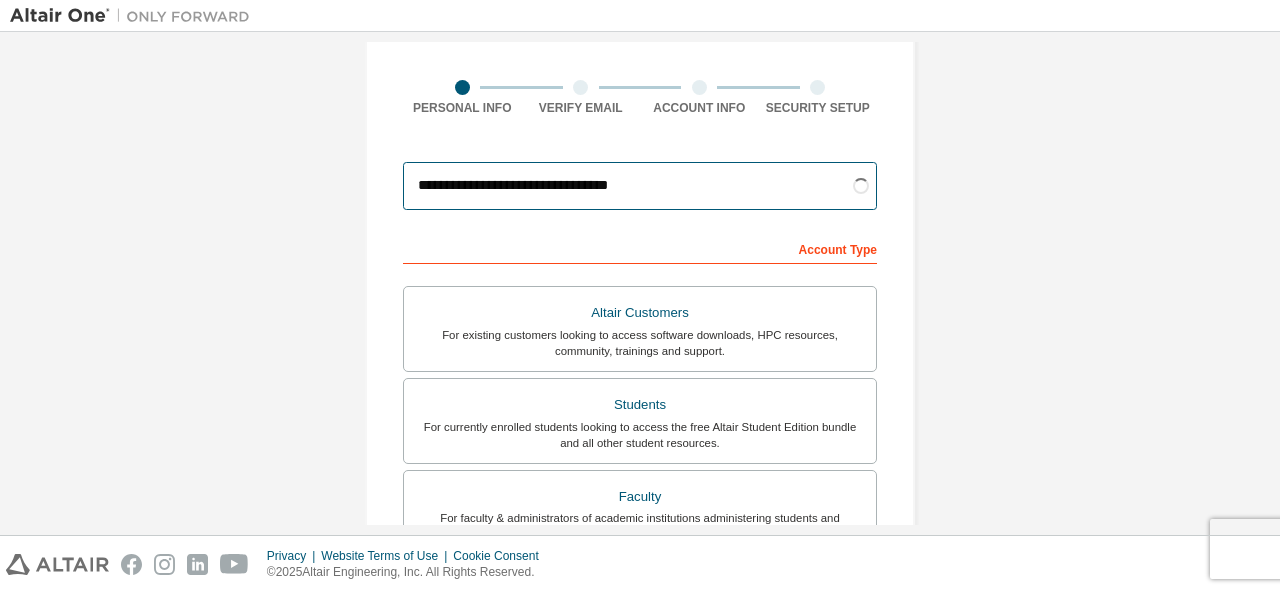 scroll, scrollTop: 144, scrollLeft: 0, axis: vertical 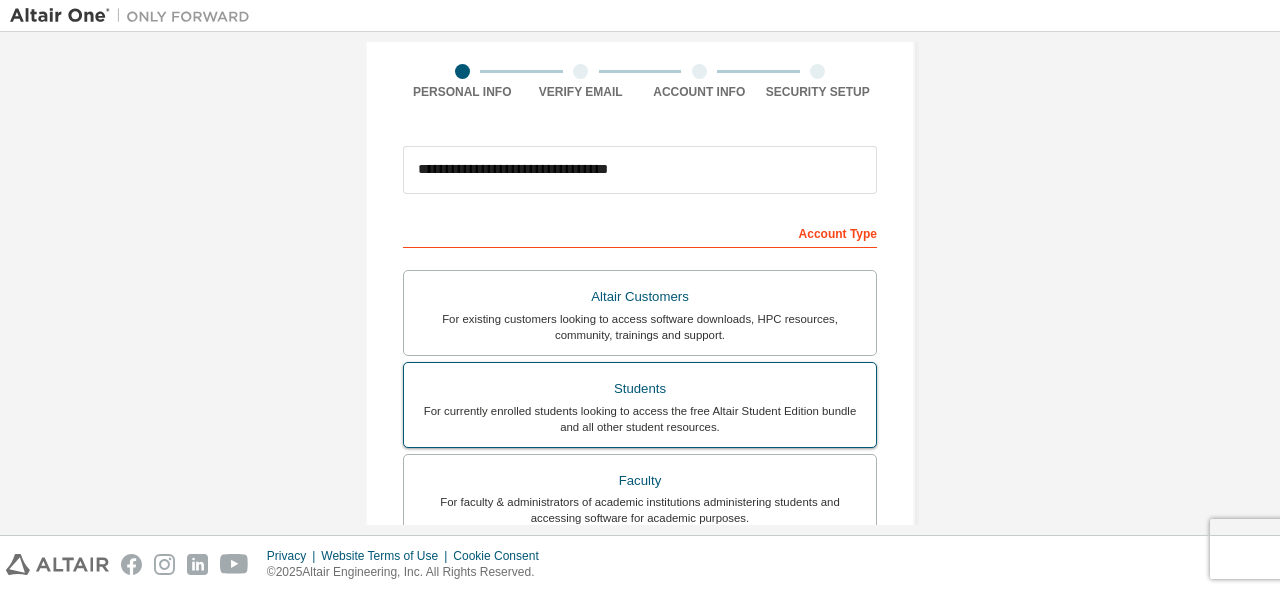click on "For currently enrolled students looking to access the free Altair Student Edition bundle and all other student resources." at bounding box center [640, 419] 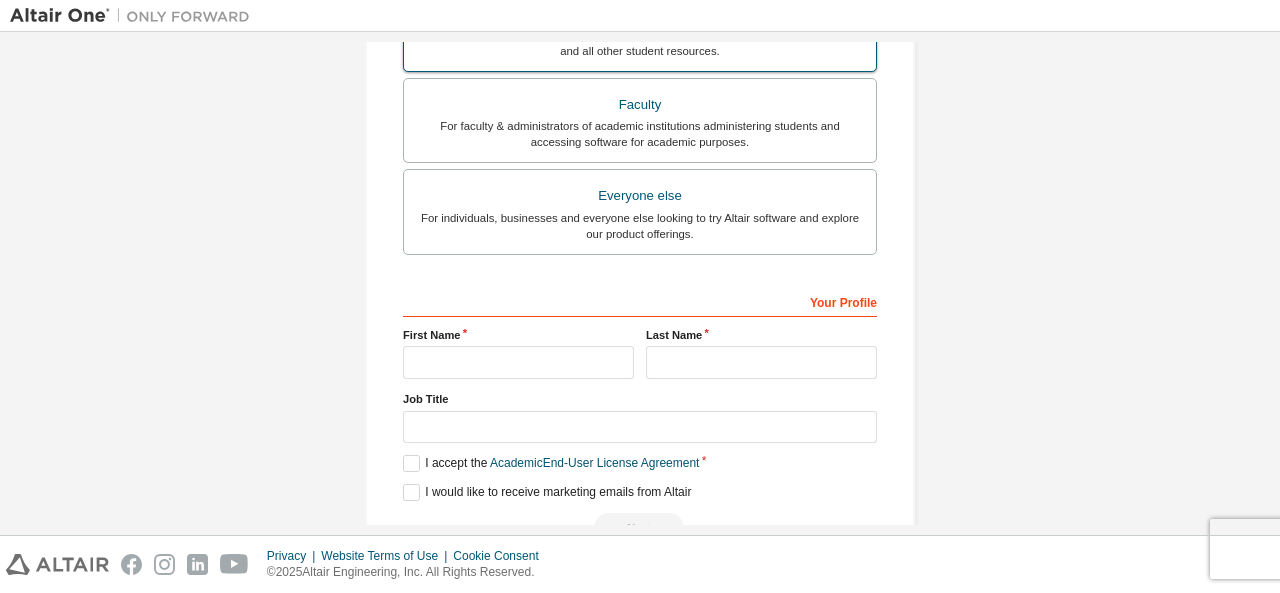 scroll, scrollTop: 570, scrollLeft: 0, axis: vertical 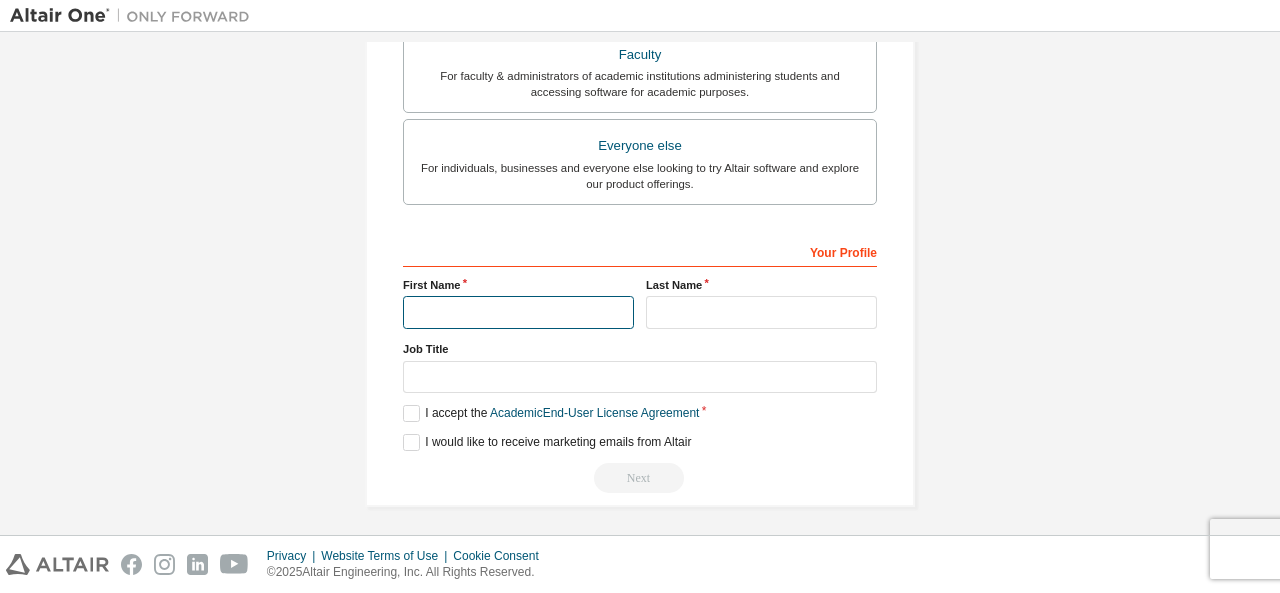 click at bounding box center (518, 312) 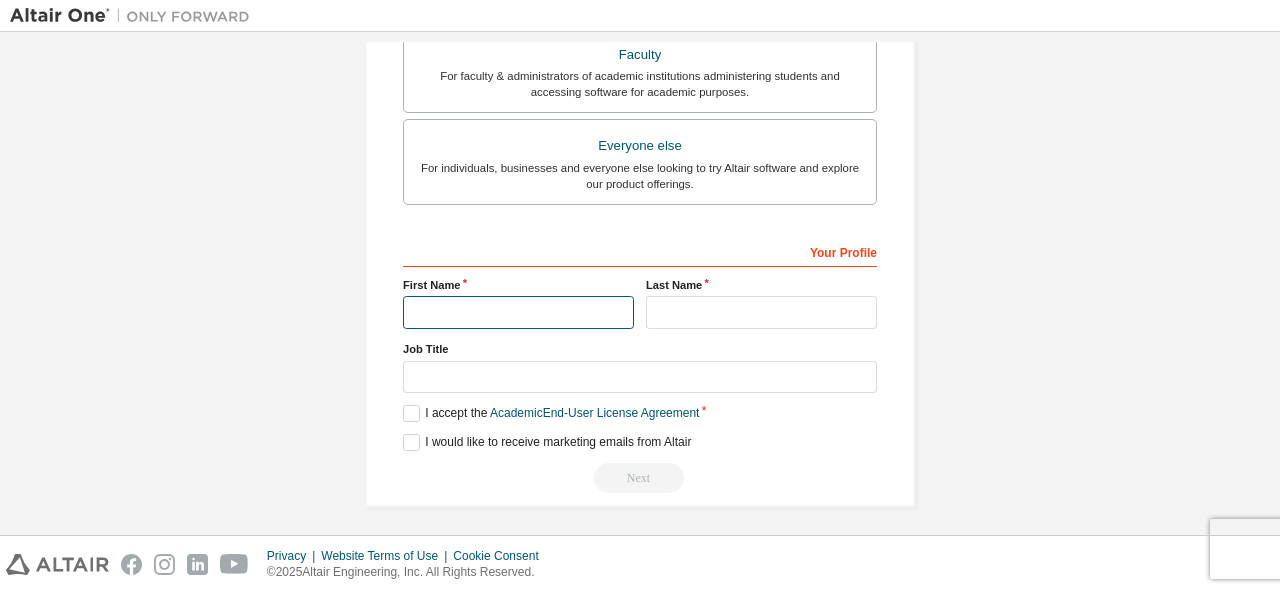 type on "**********" 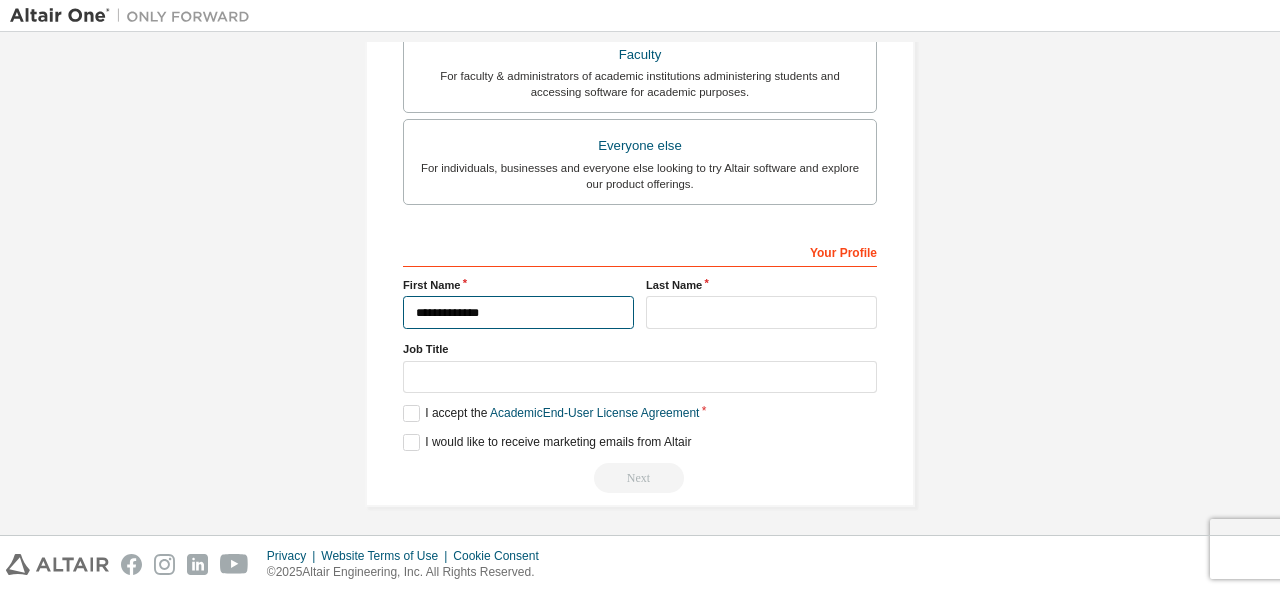 type on "**********" 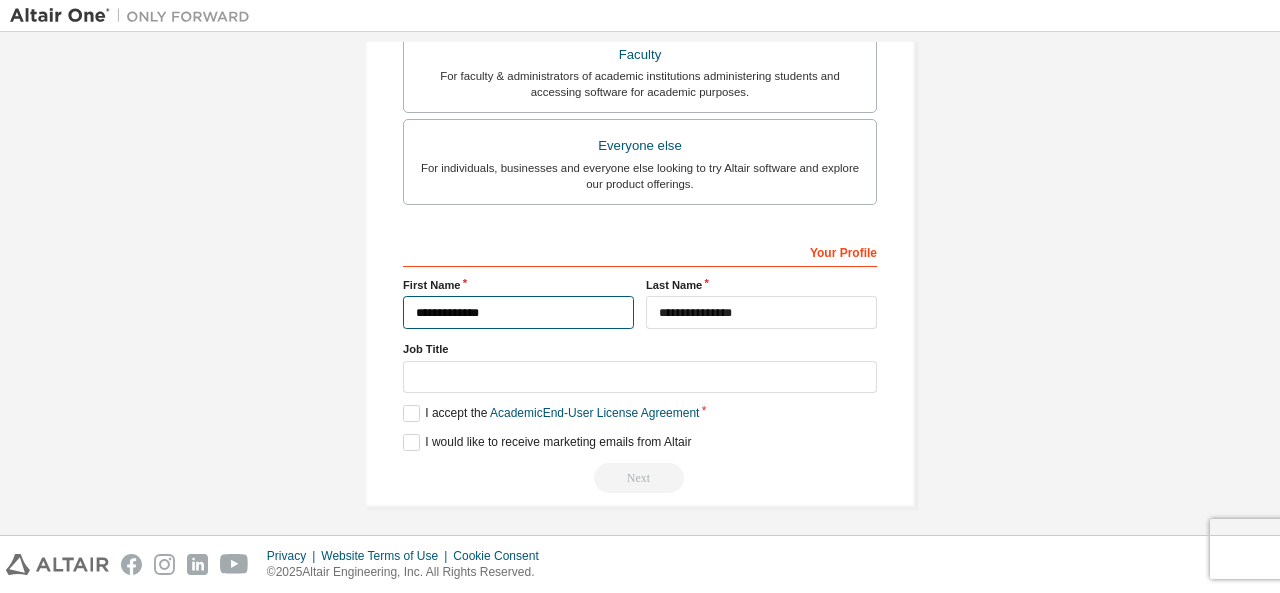 click on "**********" at bounding box center [518, 312] 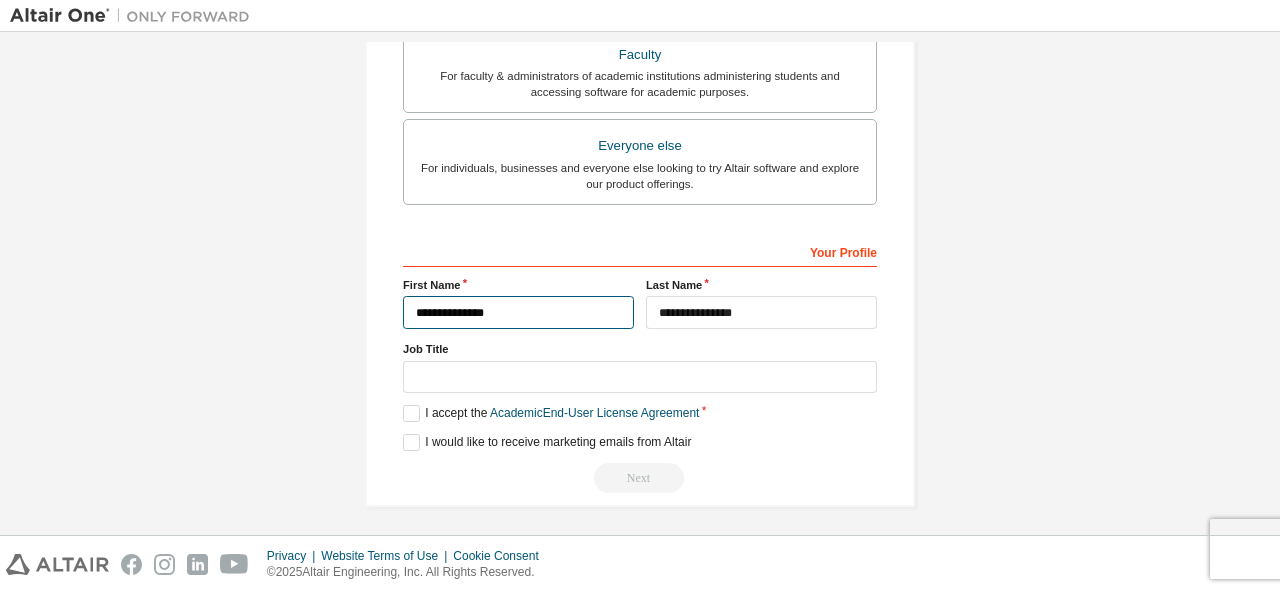 type on "**********" 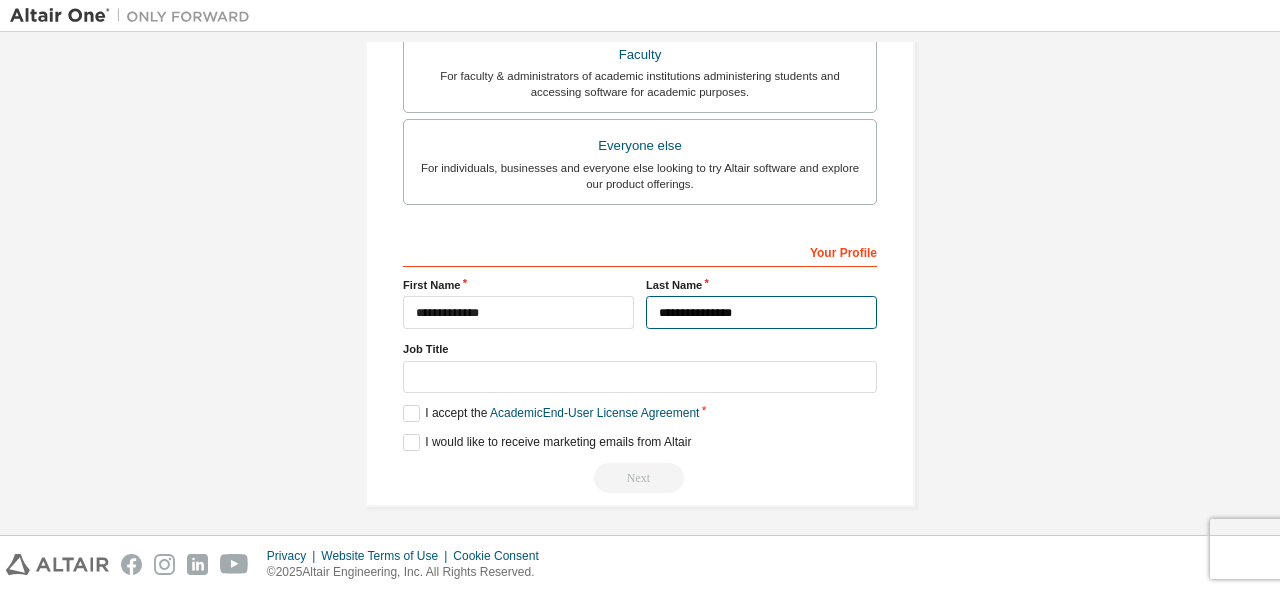 click on "**********" at bounding box center (761, 312) 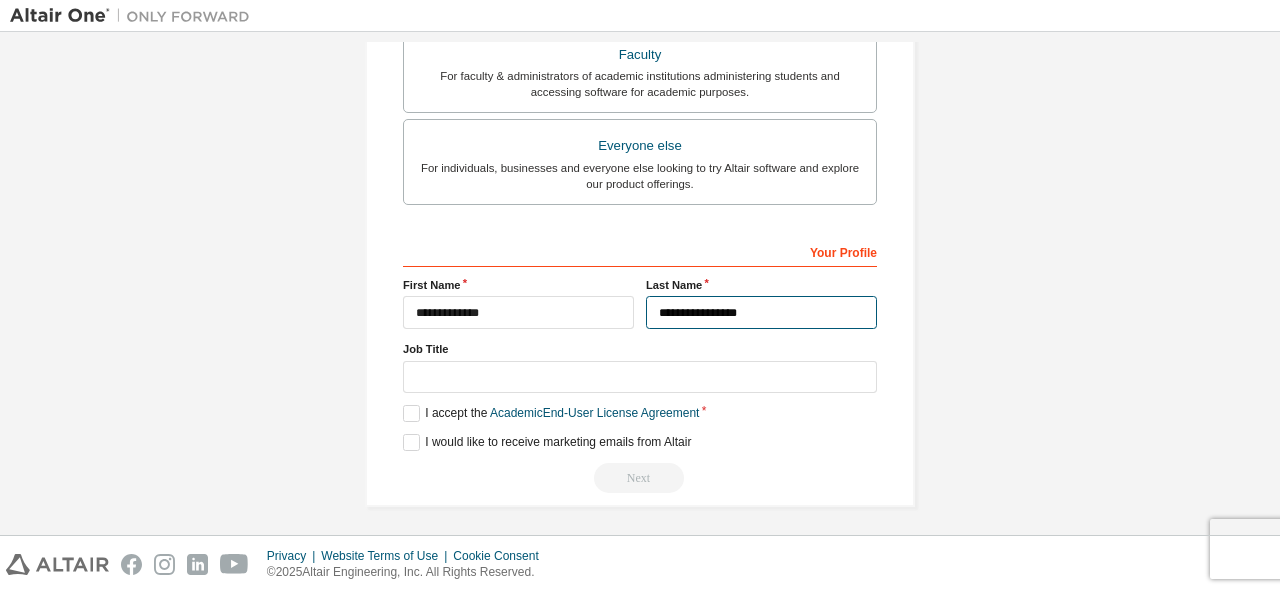 type on "**********" 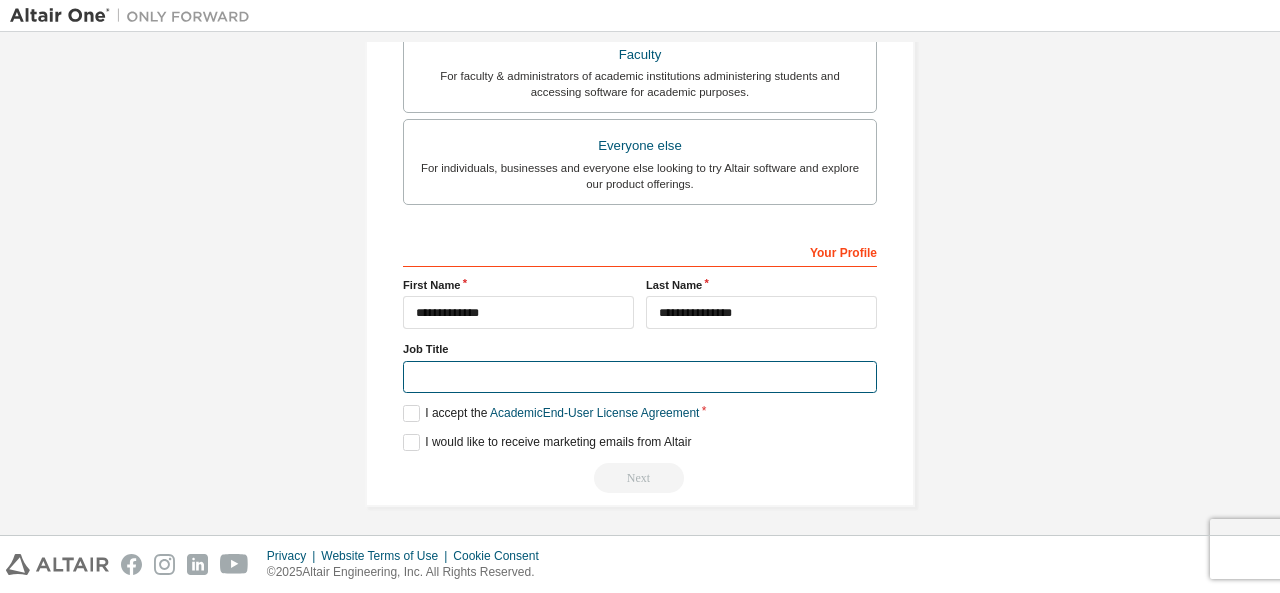 click at bounding box center (640, 377) 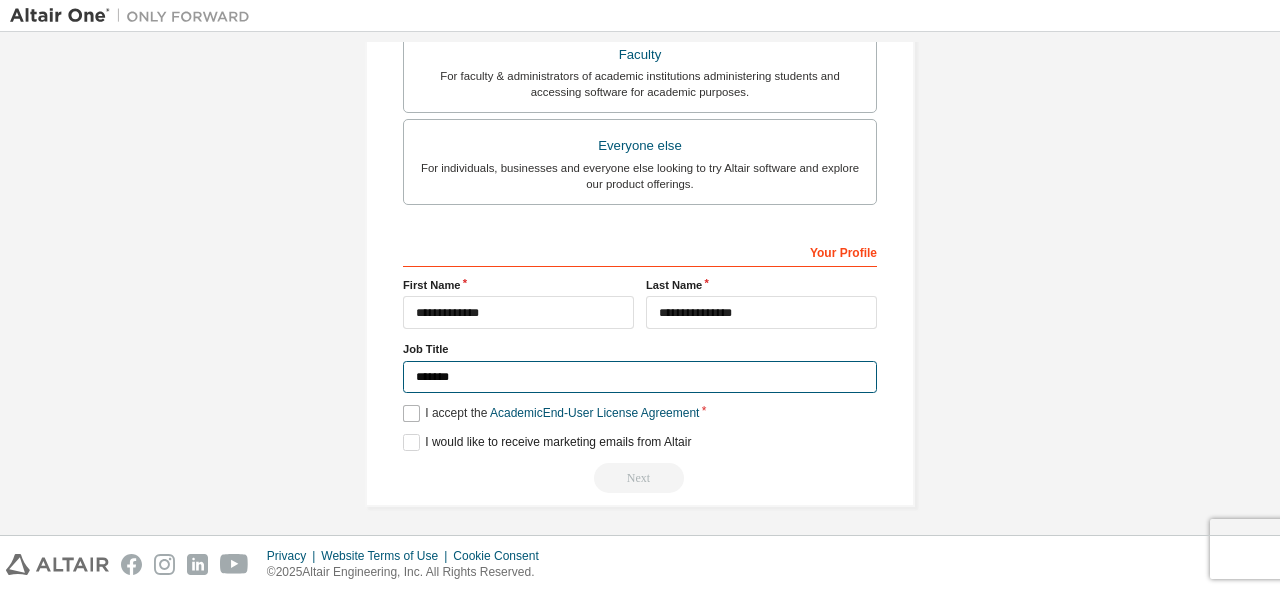 type on "*******" 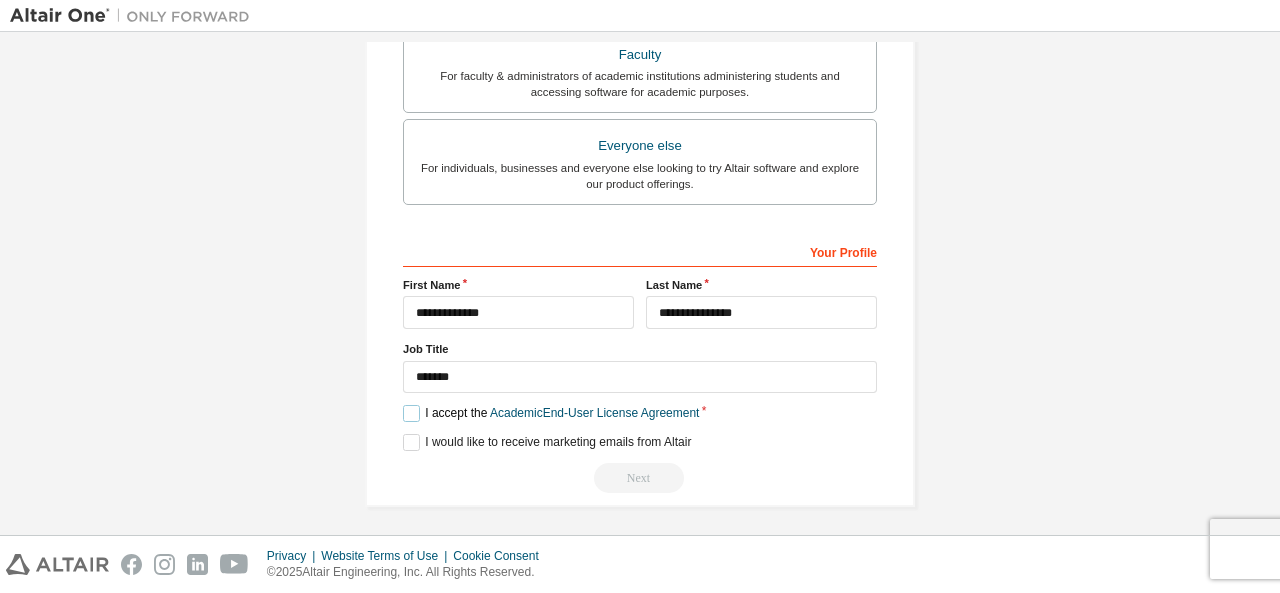 click on "I accept the   Academic   End-User License Agreement" at bounding box center [551, 413] 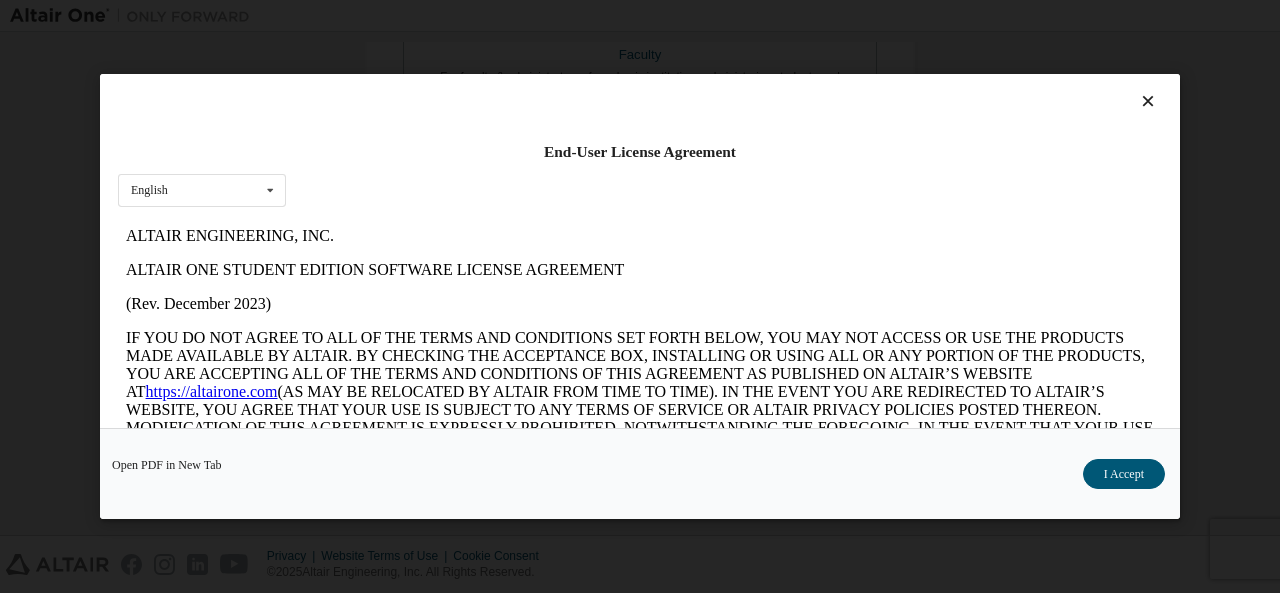 scroll, scrollTop: 0, scrollLeft: 0, axis: both 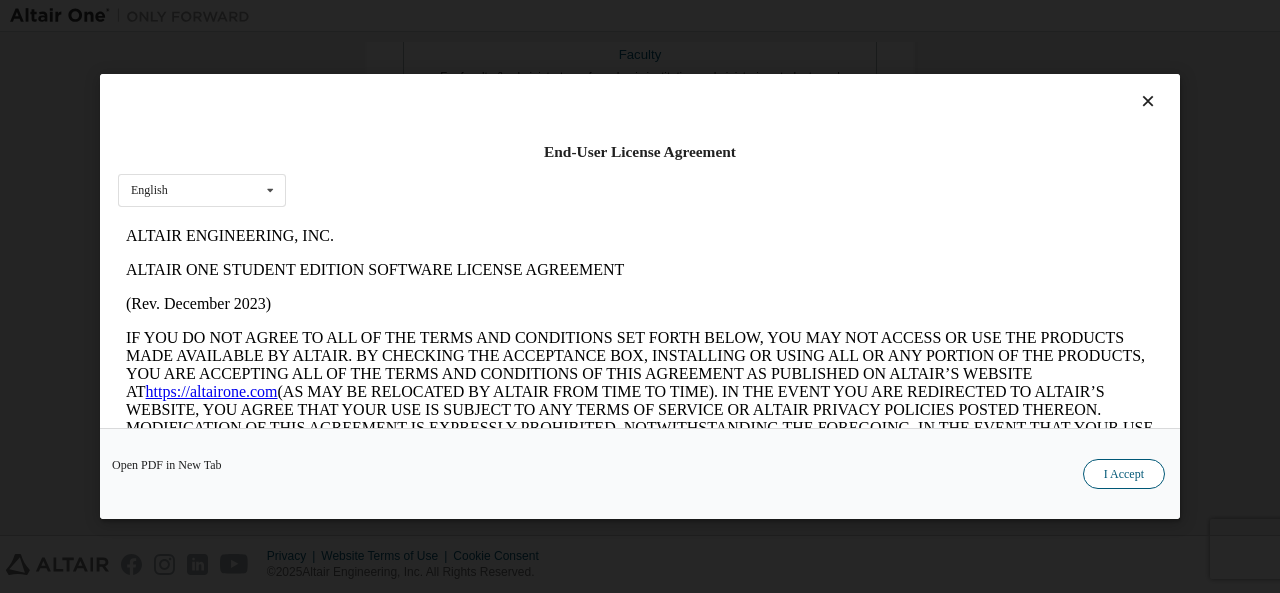 click on "I Accept" at bounding box center [1124, 474] 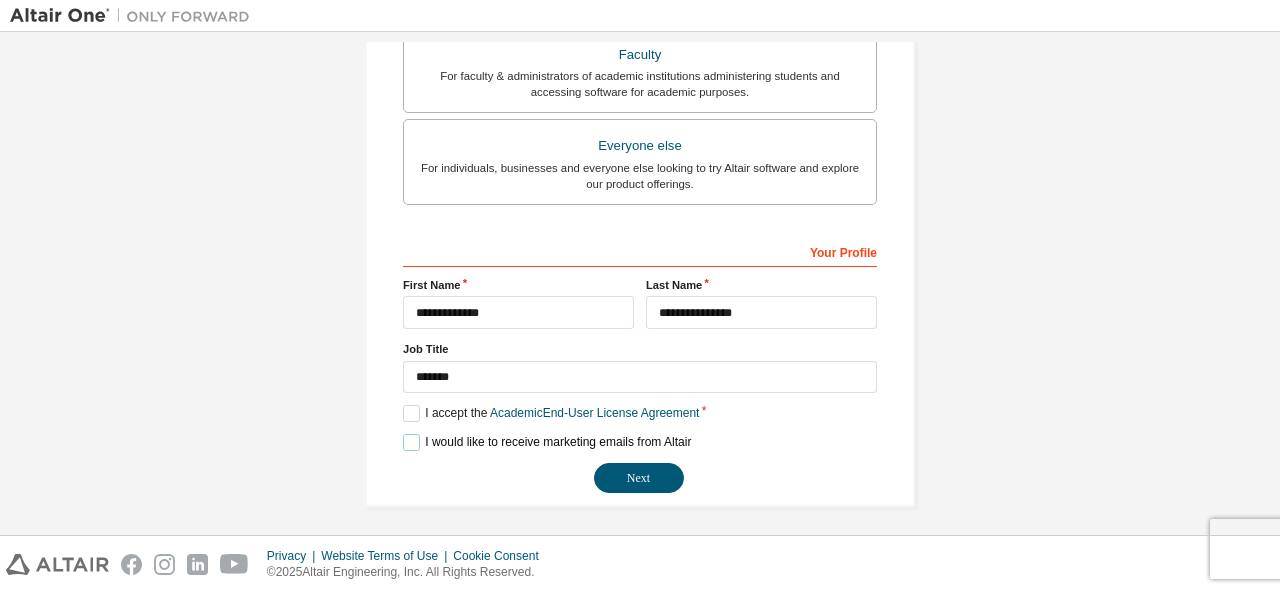 click on "I would like to receive marketing emails from Altair" at bounding box center (547, 442) 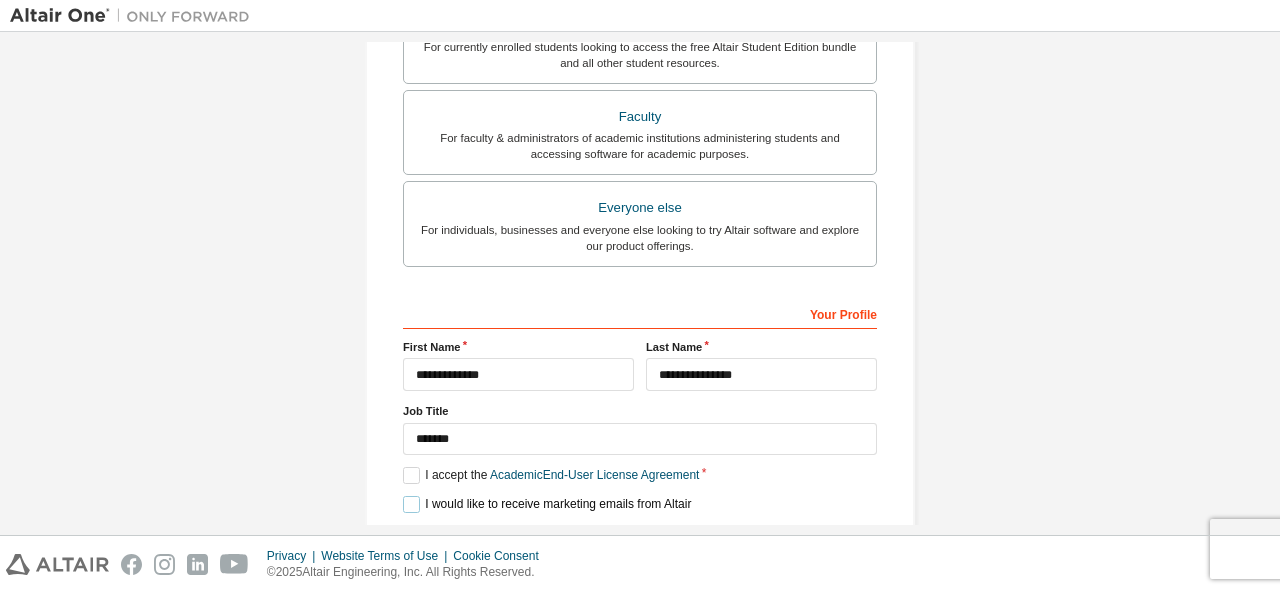 scroll, scrollTop: 570, scrollLeft: 0, axis: vertical 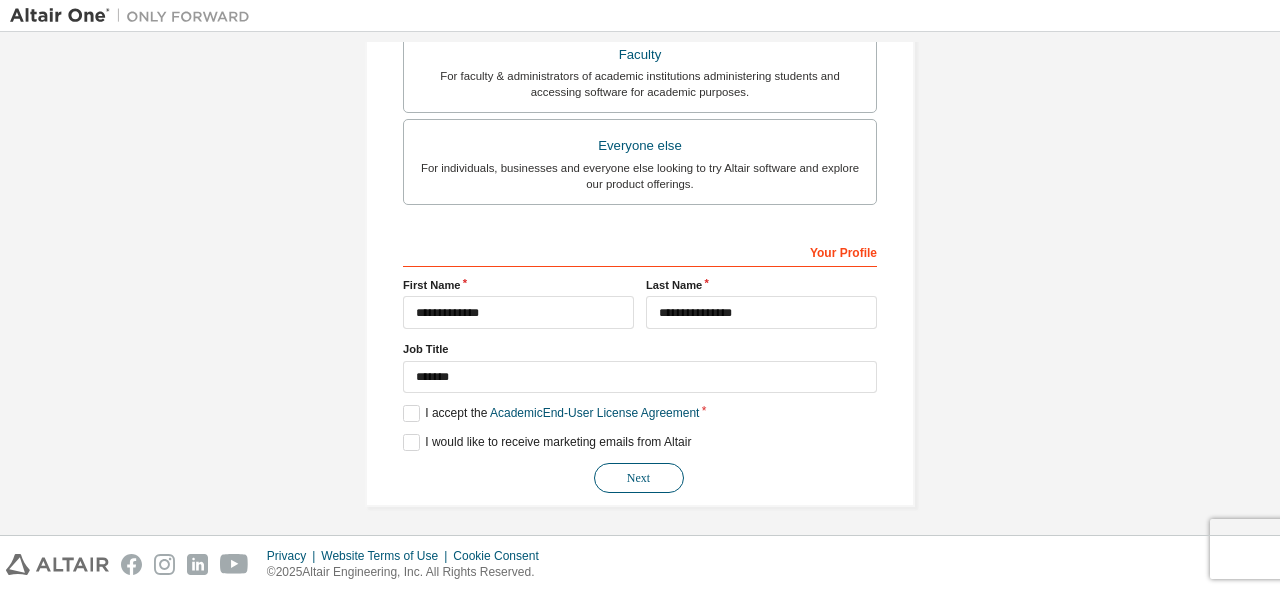 click on "Next" at bounding box center [639, 478] 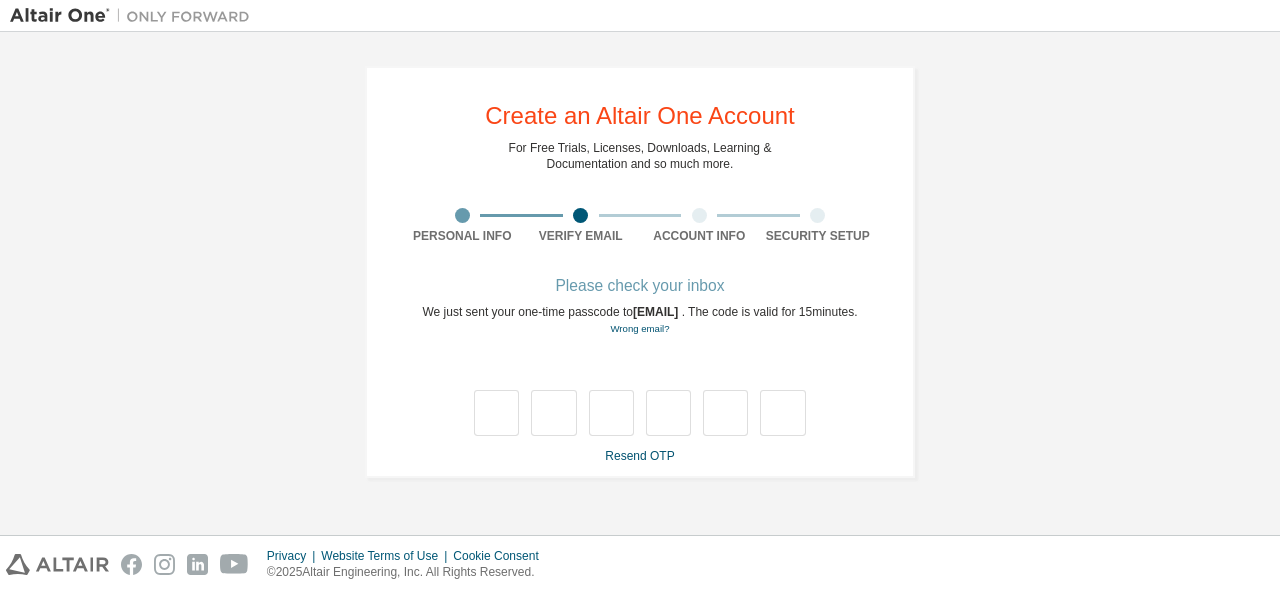 scroll, scrollTop: 0, scrollLeft: 0, axis: both 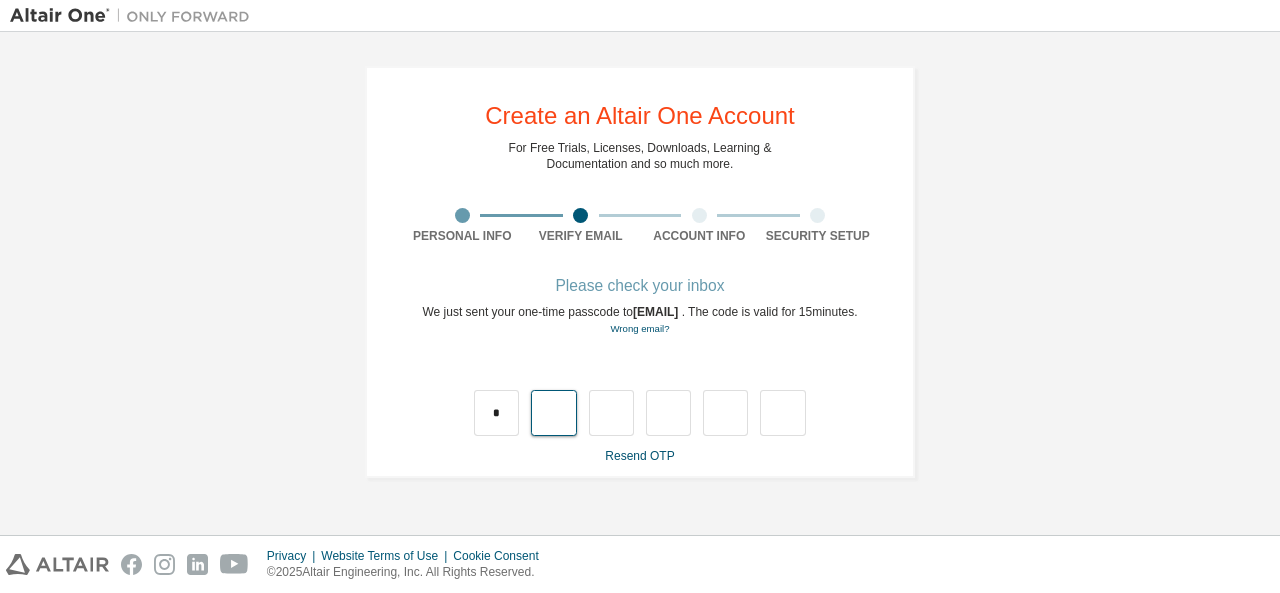 type on "*" 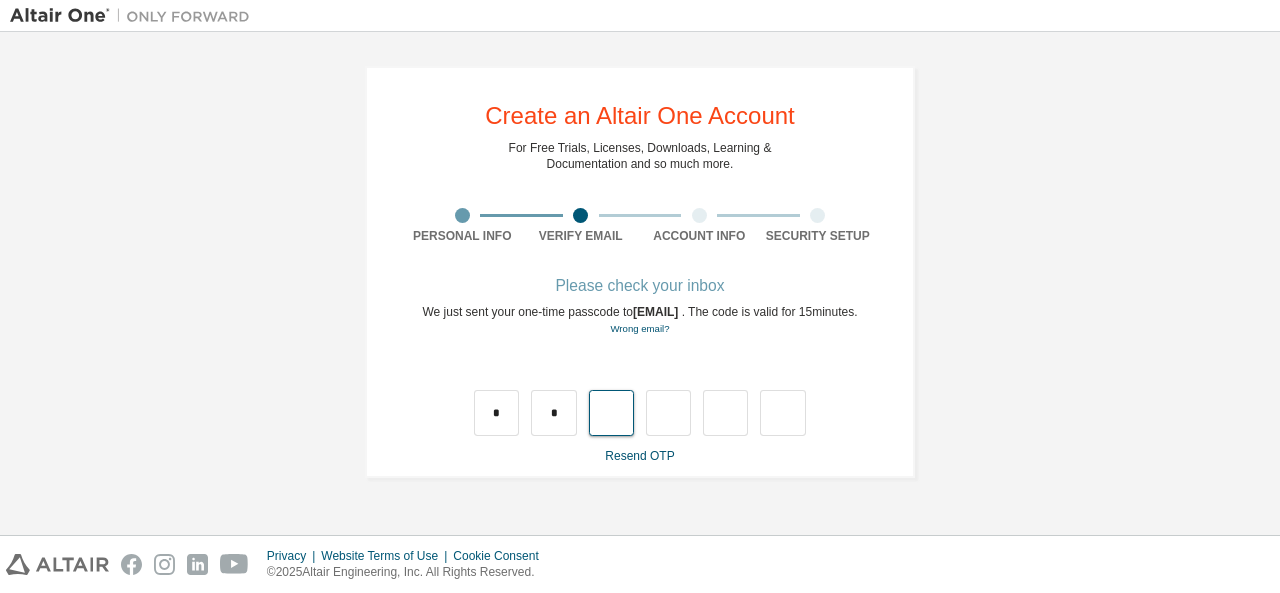 type on "*" 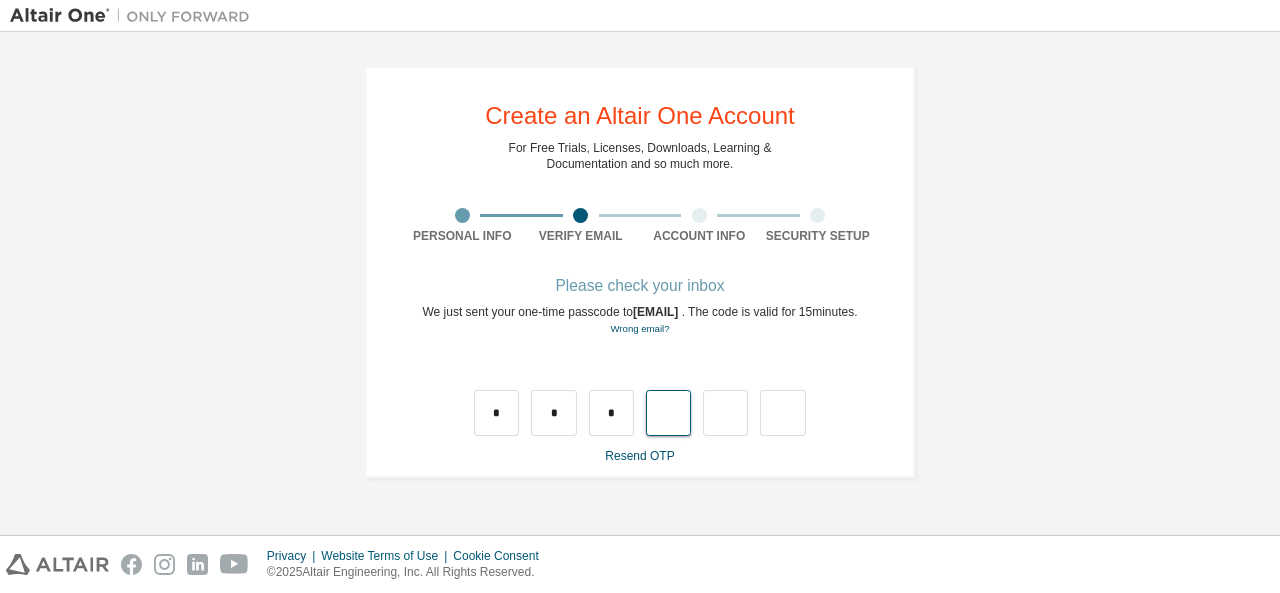 type on "*" 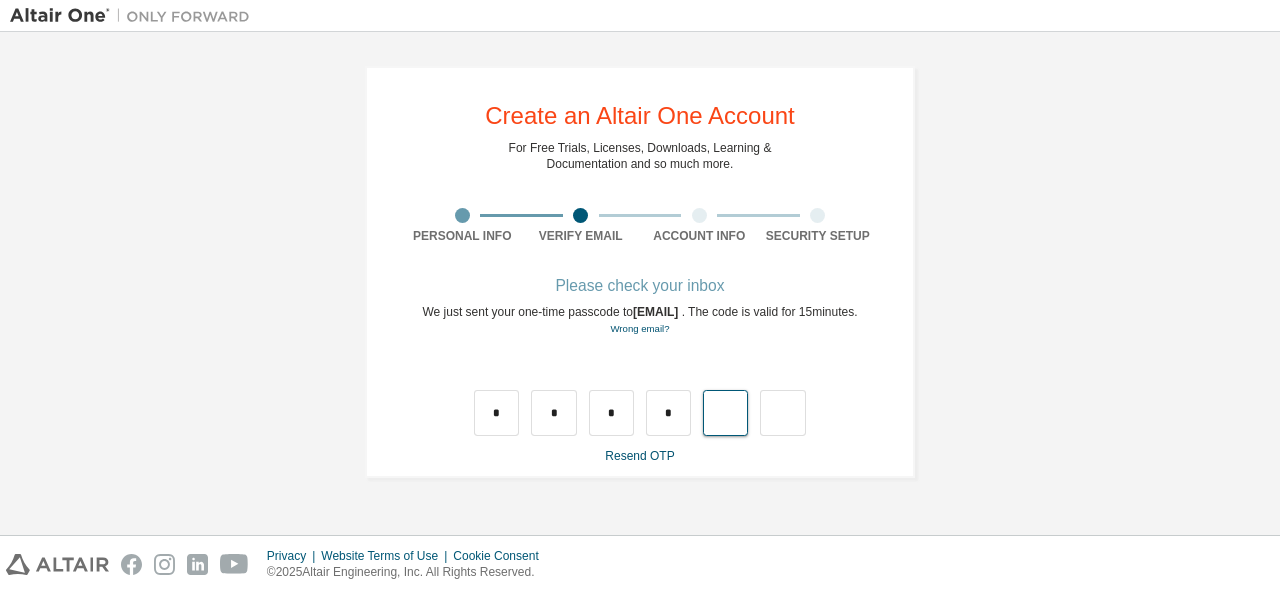 type on "*" 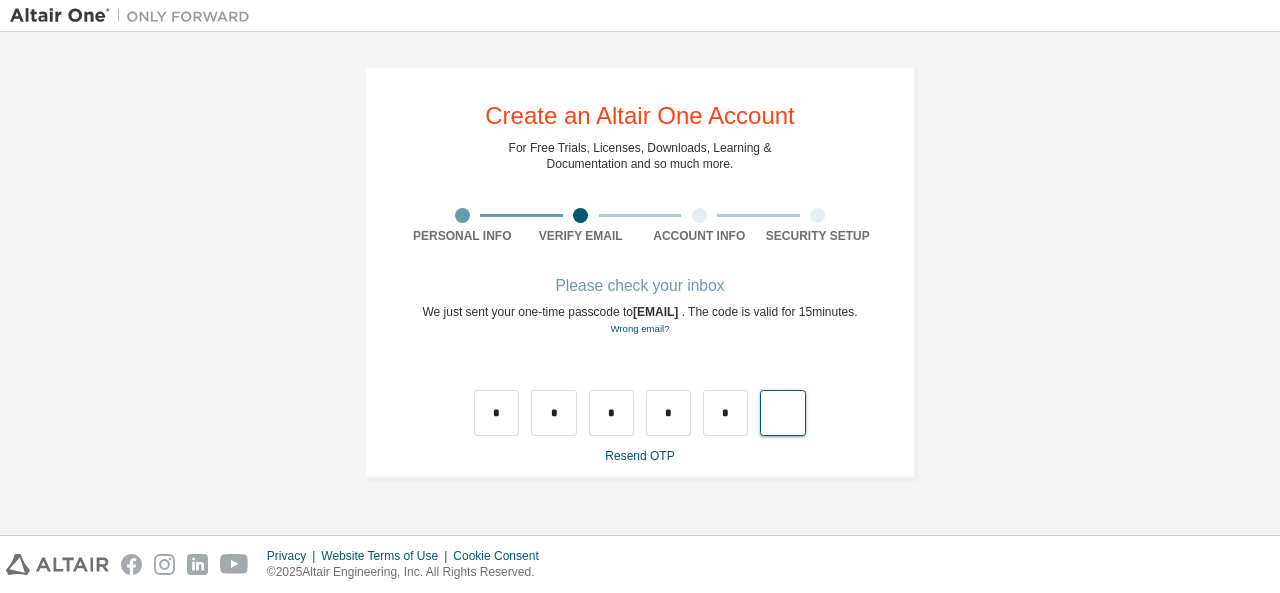 type on "*" 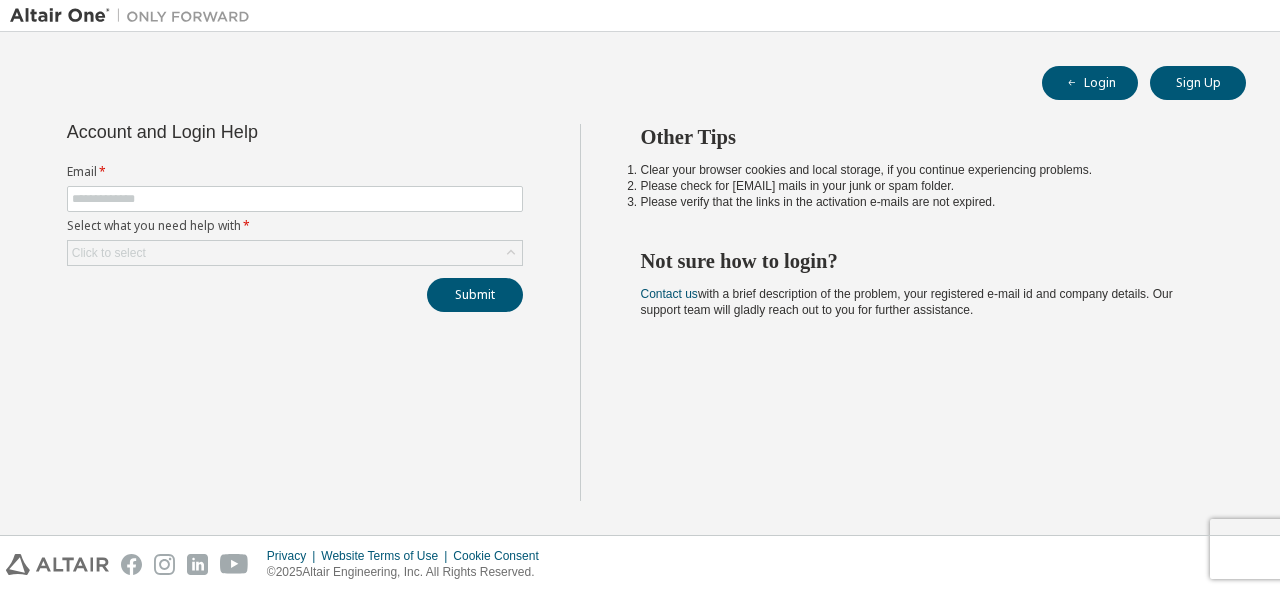scroll, scrollTop: 0, scrollLeft: 0, axis: both 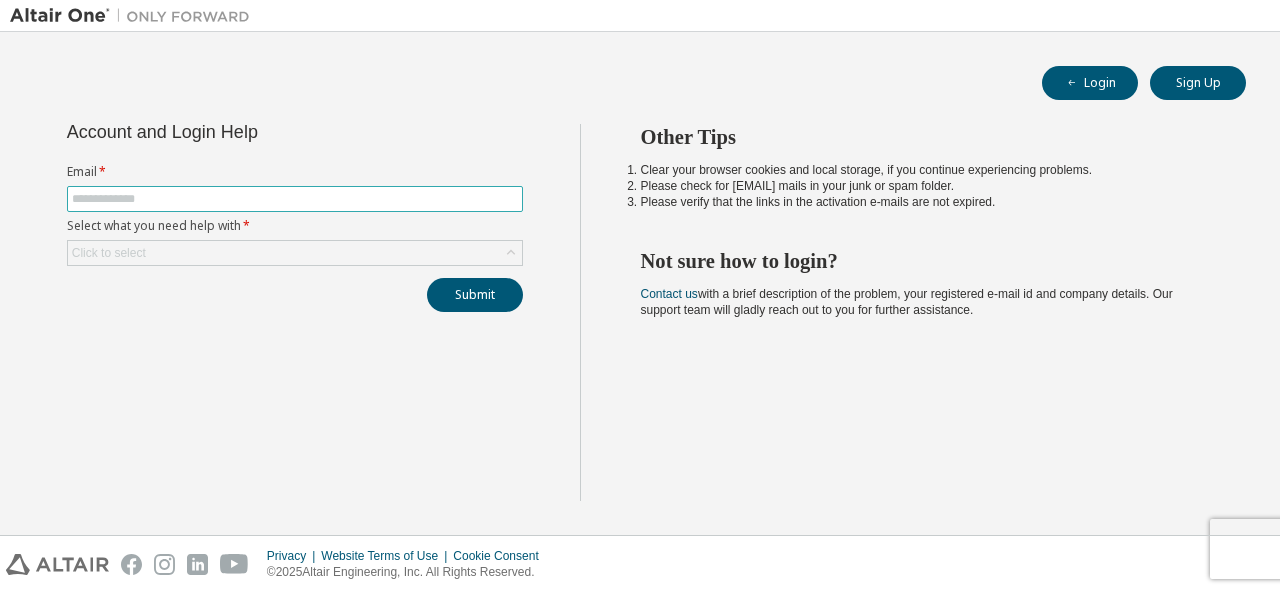 click at bounding box center (295, 199) 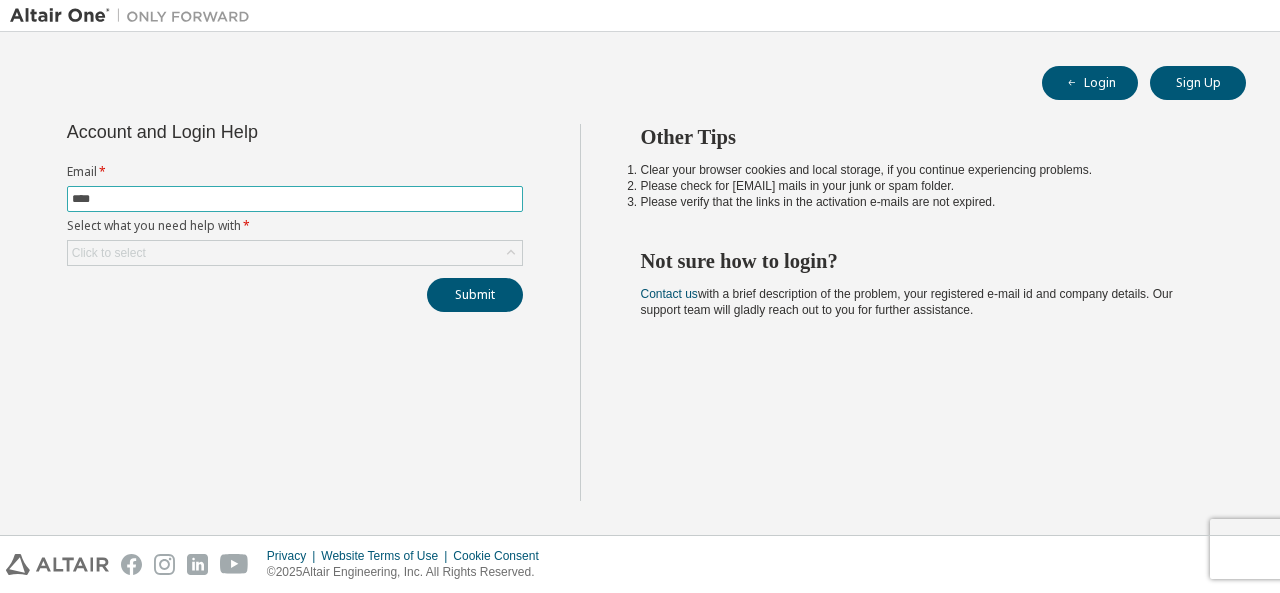 type on "**********" 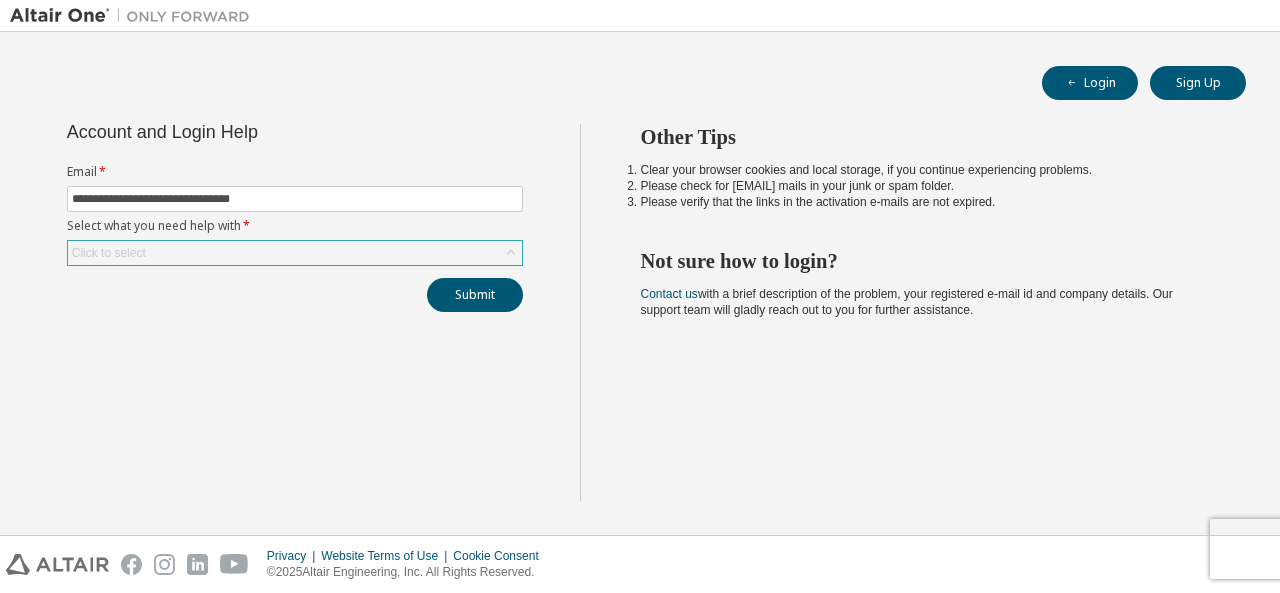 click on "Click to select" at bounding box center (295, 253) 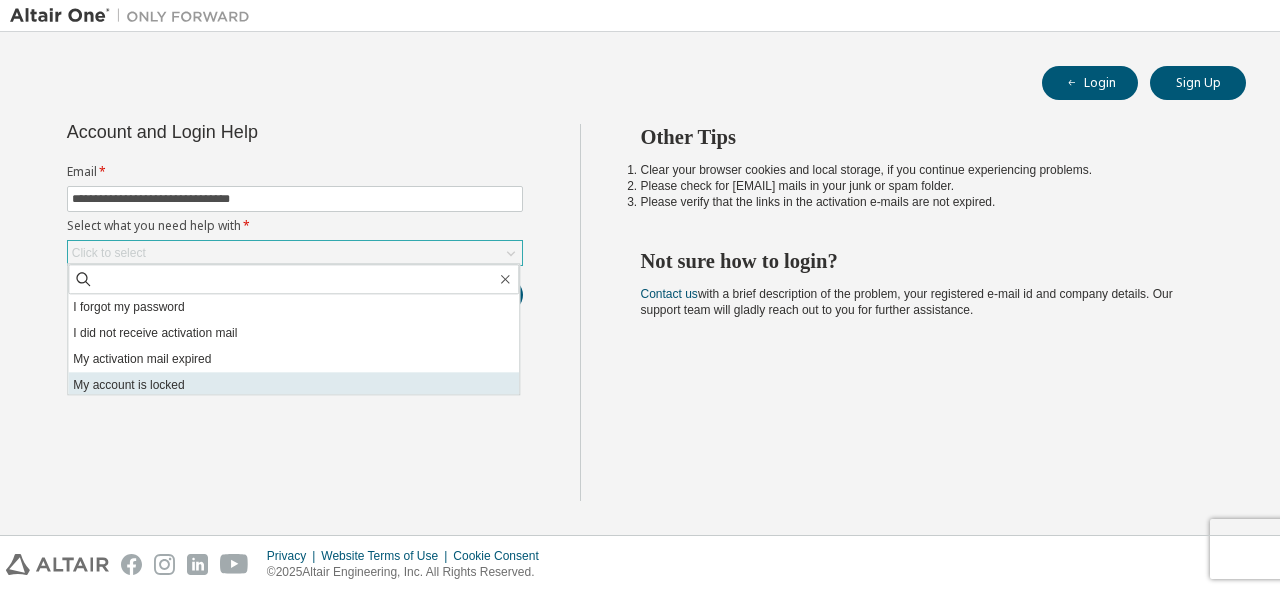 scroll, scrollTop: 56, scrollLeft: 0, axis: vertical 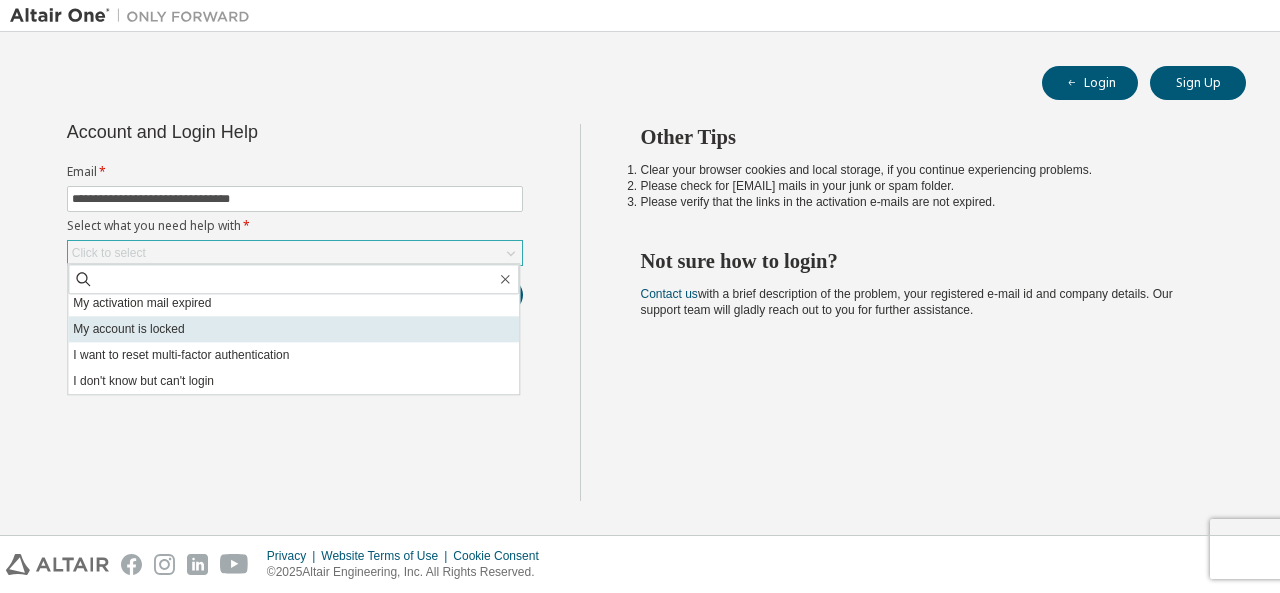 click on "I don't know but can't login" at bounding box center [293, 381] 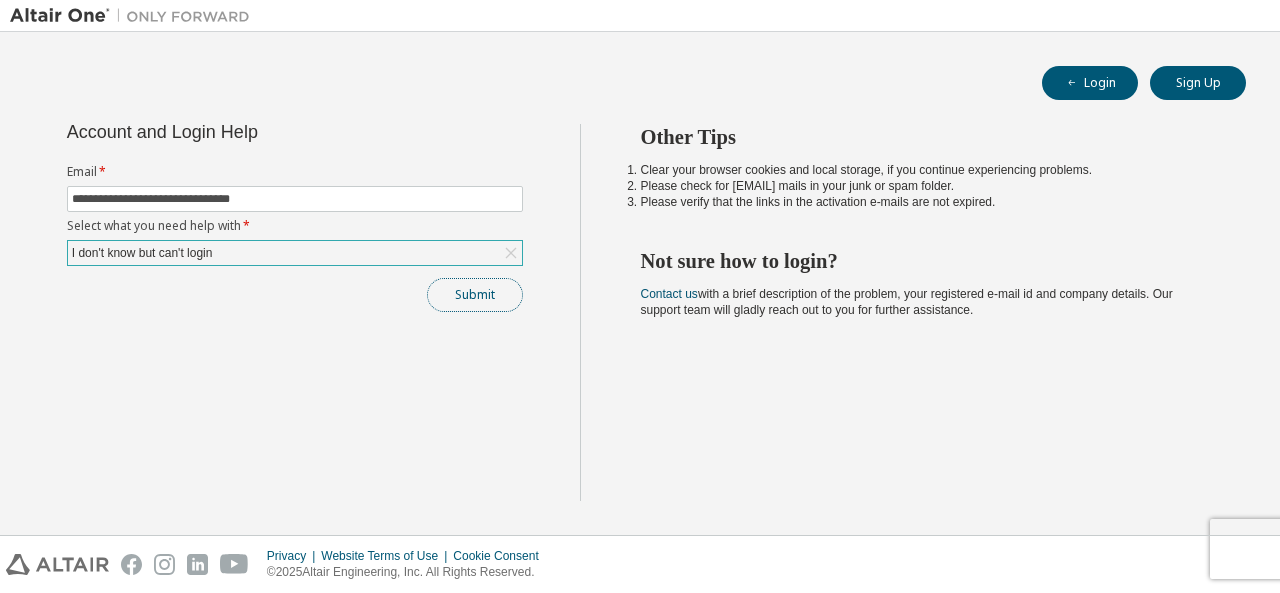 click on "Submit" at bounding box center [475, 295] 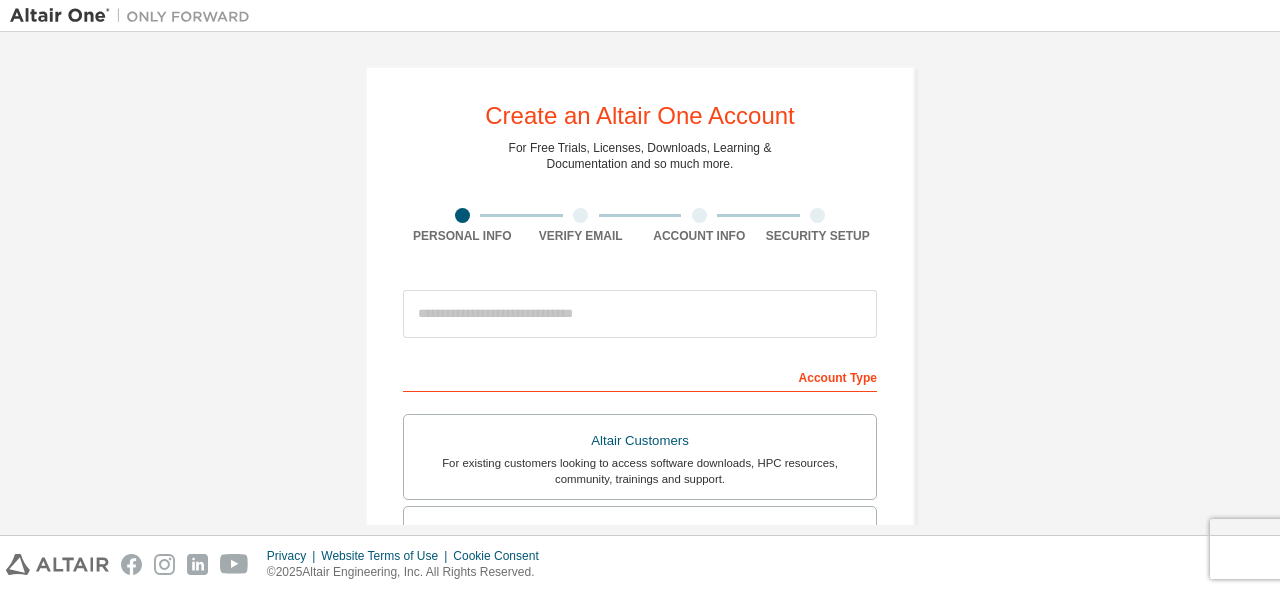 scroll, scrollTop: 0, scrollLeft: 0, axis: both 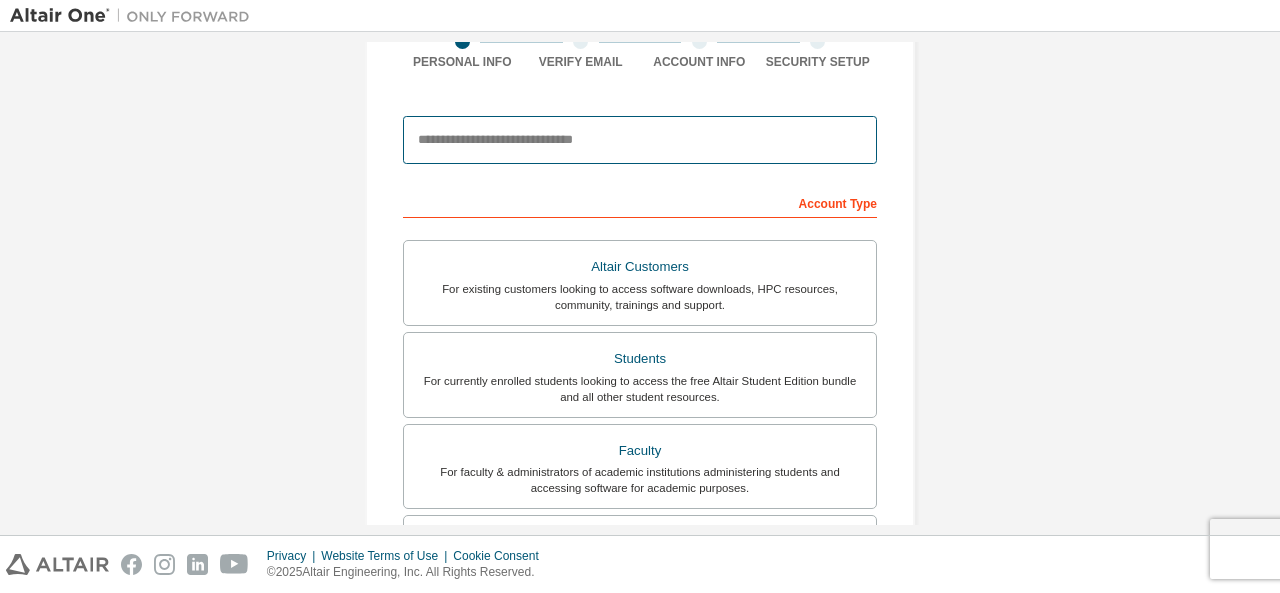 click at bounding box center (640, 140) 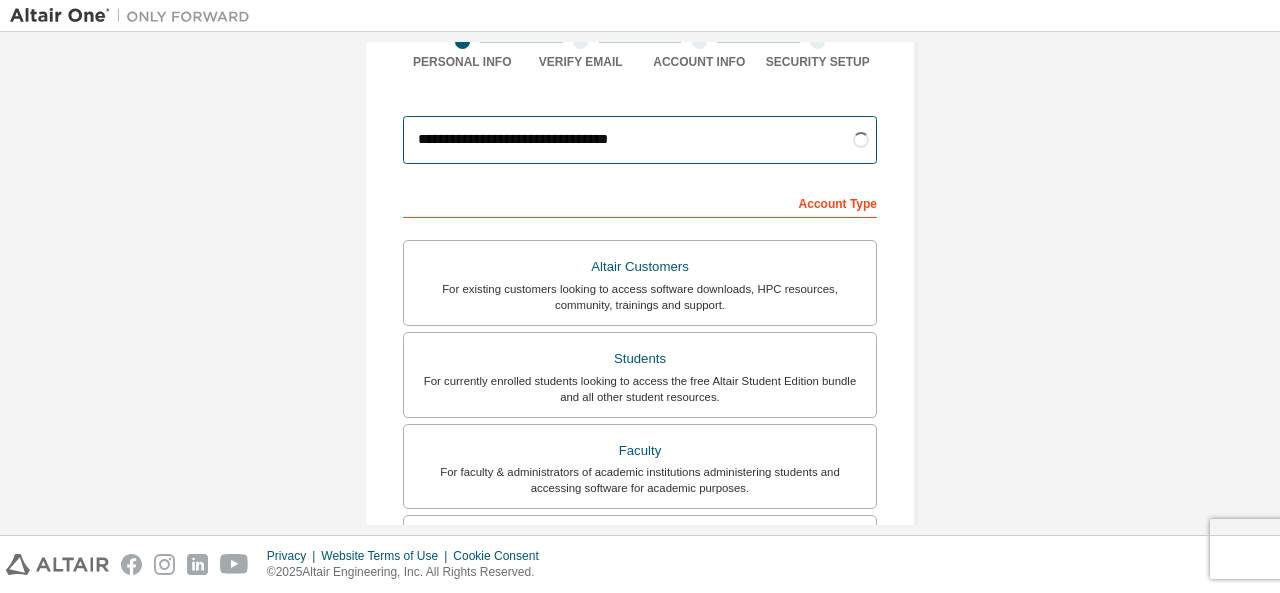 click on "**********" at bounding box center (640, 140) 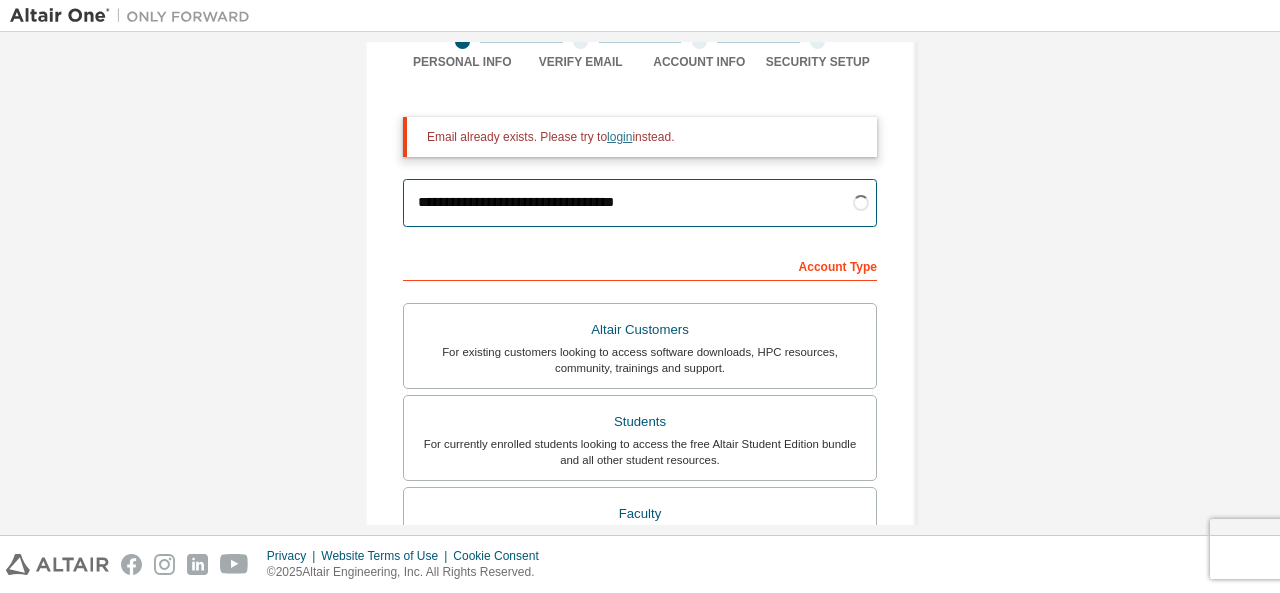 type on "**********" 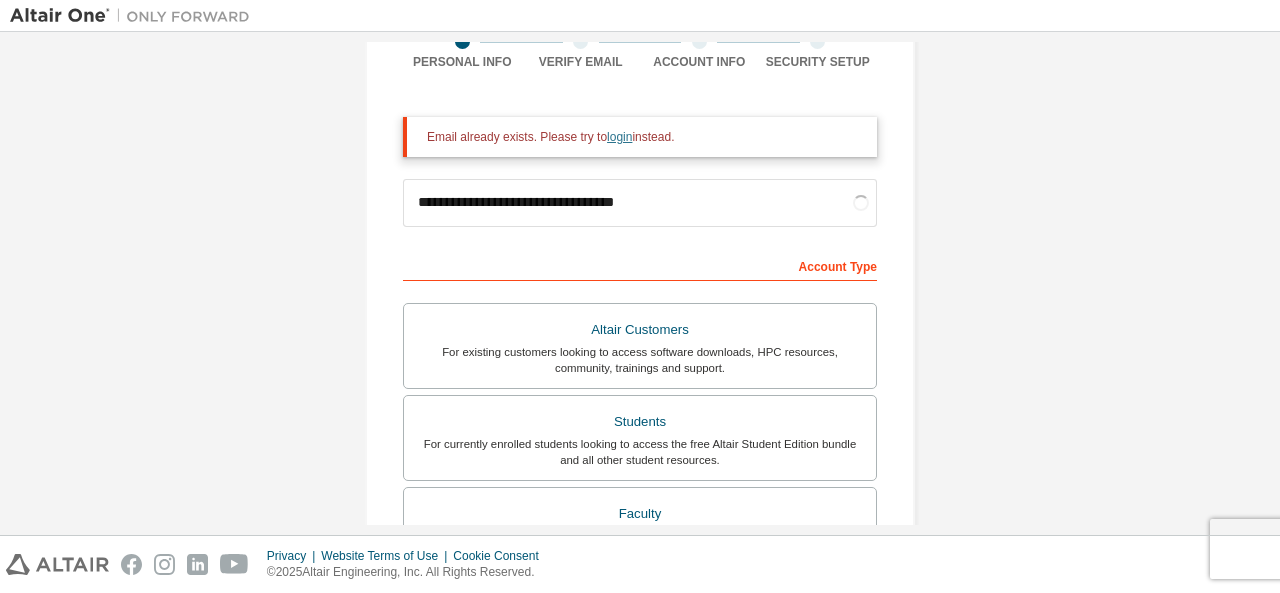 click on "login" at bounding box center [619, 137] 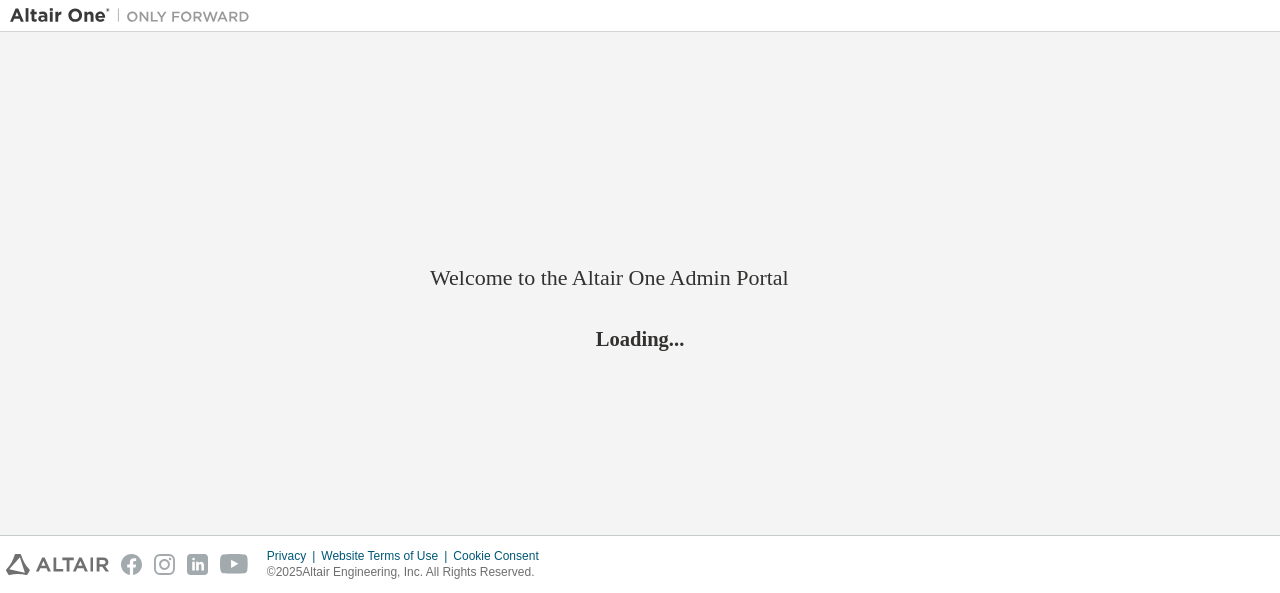 scroll, scrollTop: 0, scrollLeft: 0, axis: both 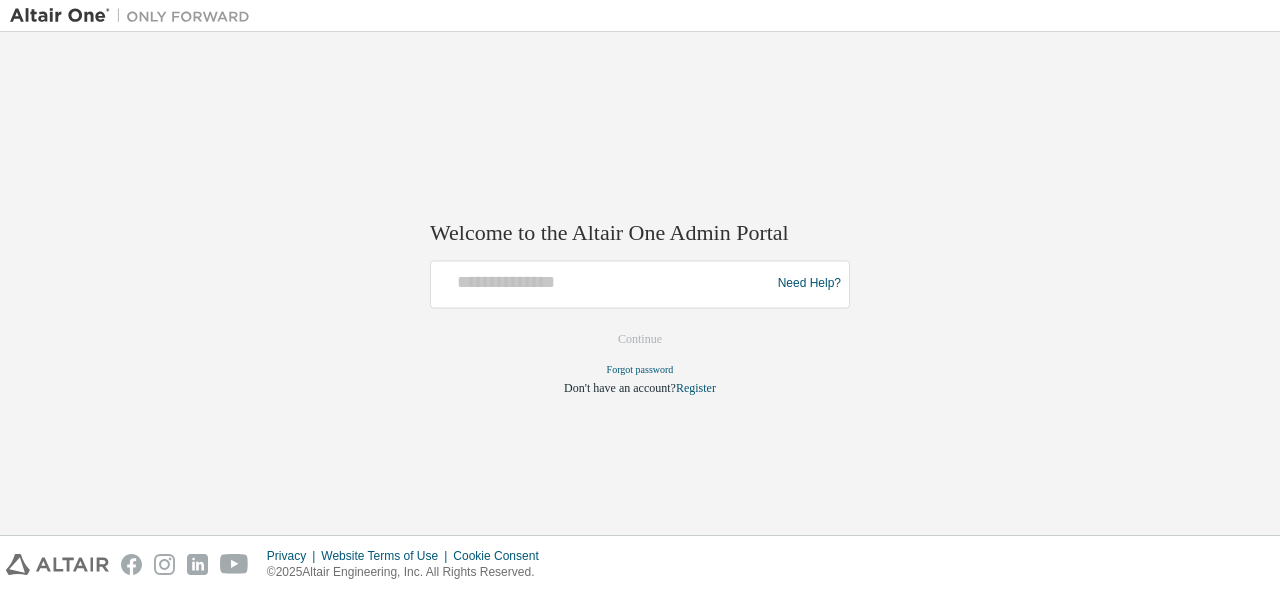 click at bounding box center [603, 284] 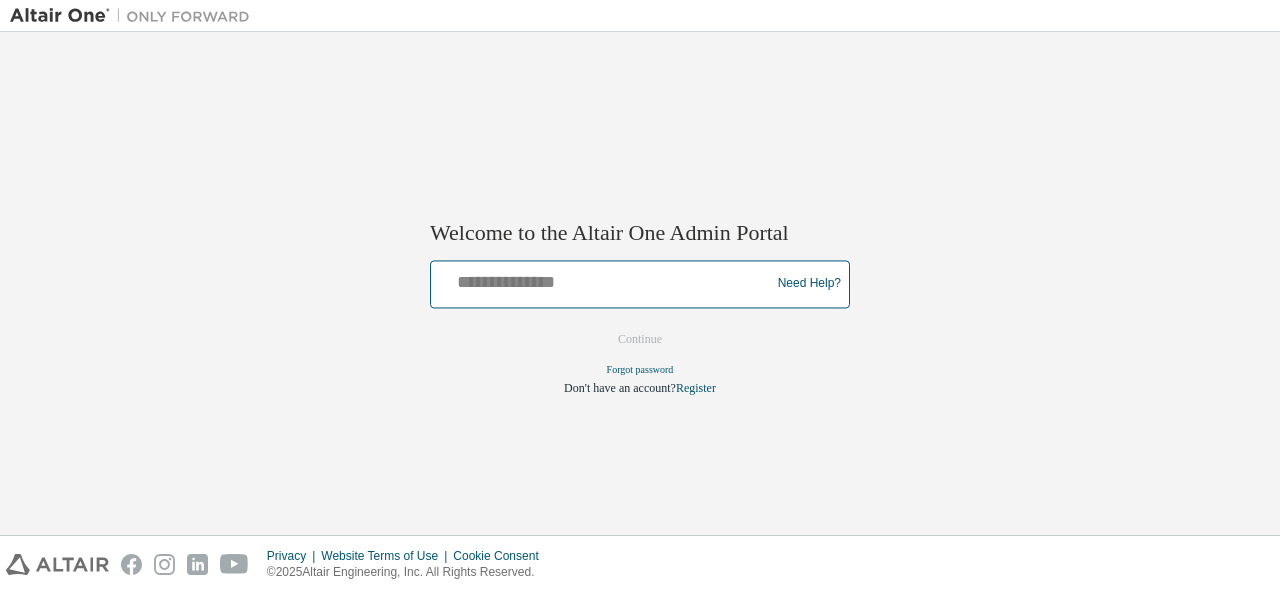 click at bounding box center (603, 279) 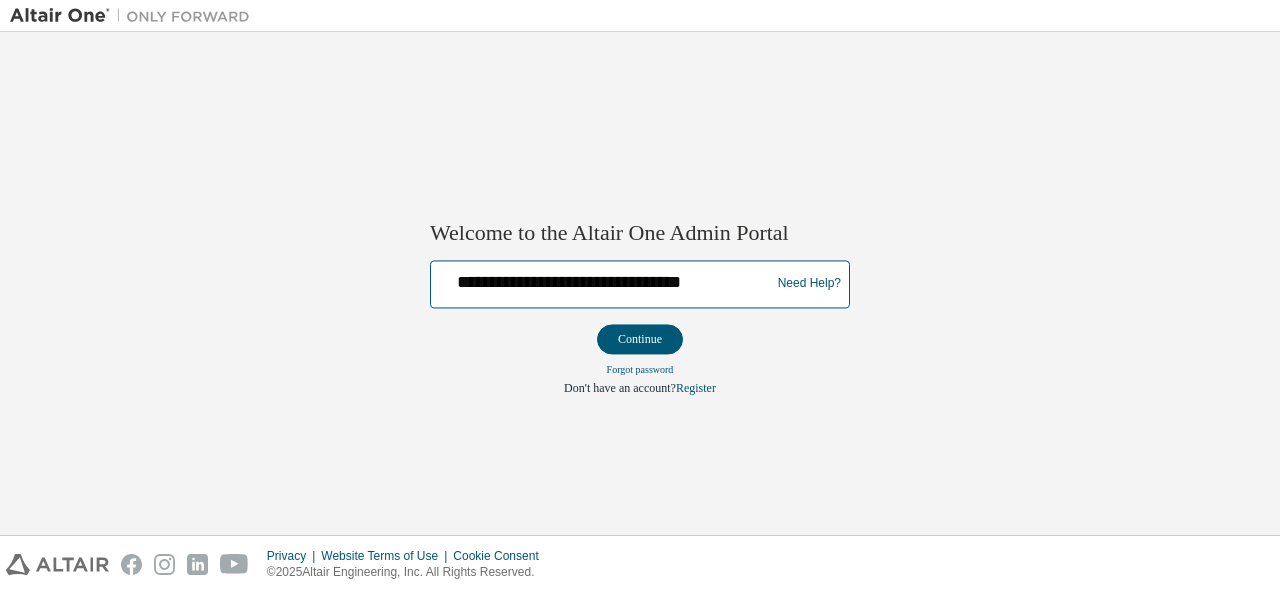click on "**********" at bounding box center (603, 279) 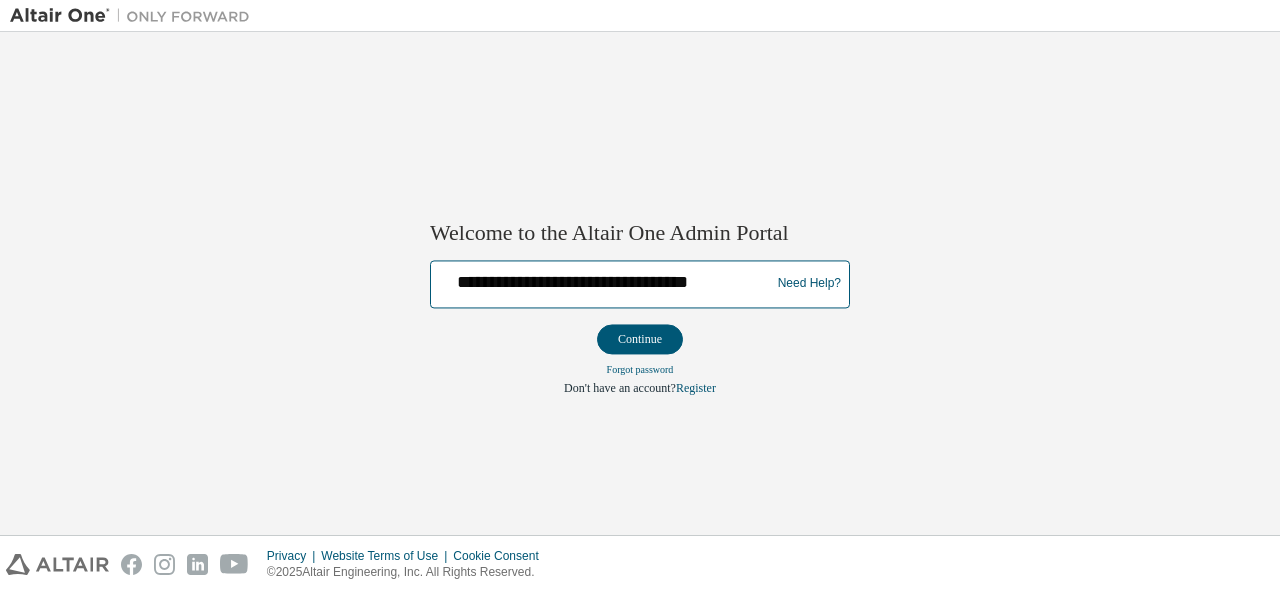 type on "**********" 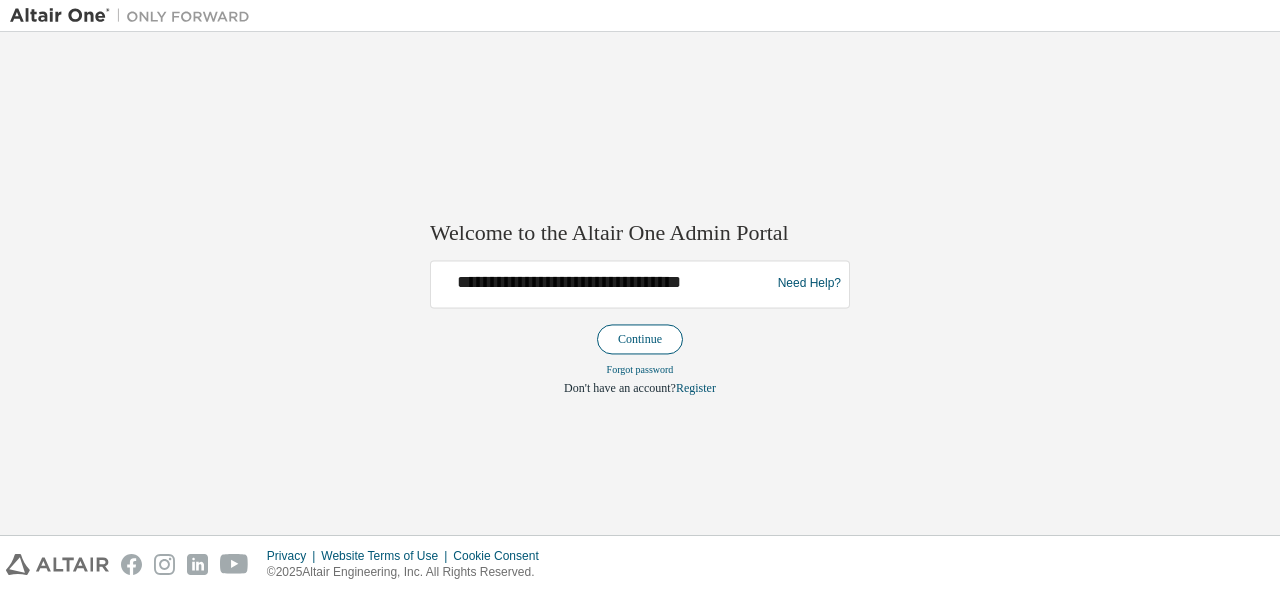 click on "Continue" at bounding box center (640, 339) 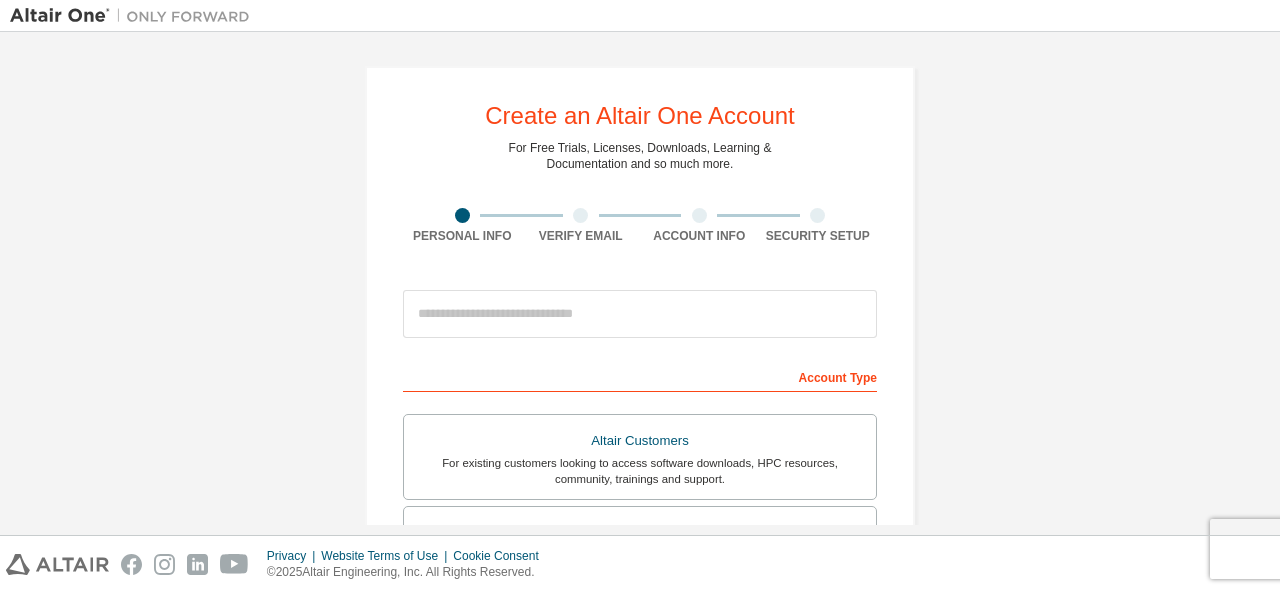 scroll, scrollTop: 0, scrollLeft: 0, axis: both 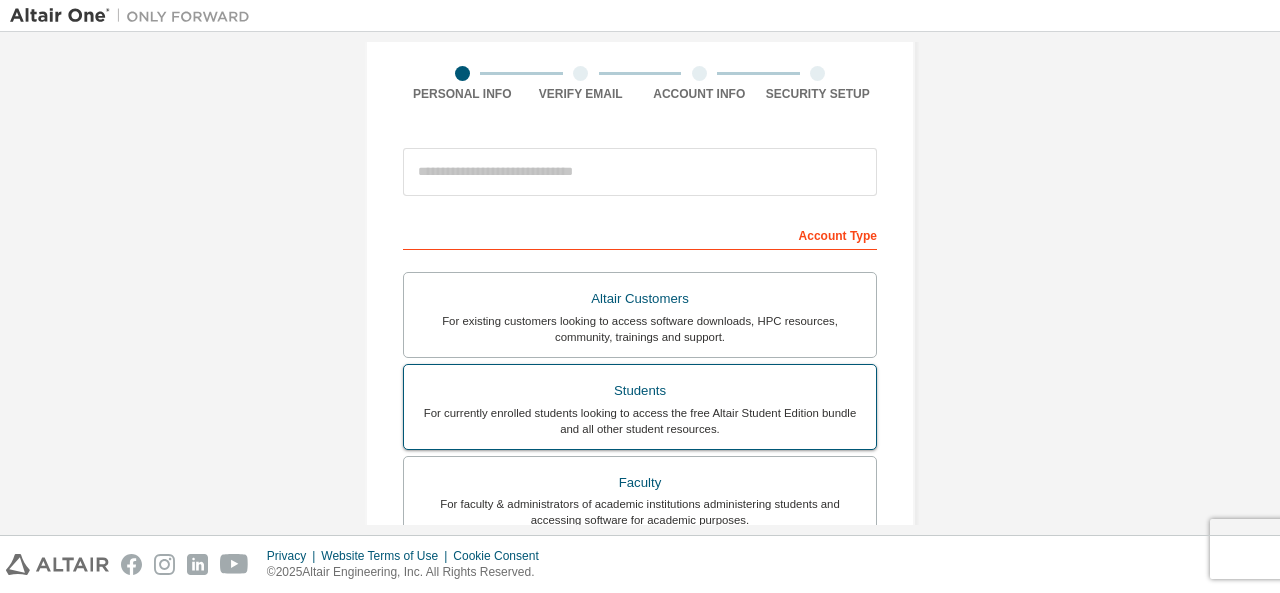 click on "Students For currently enrolled students looking to access the free Altair Student Edition bundle and all other student resources." at bounding box center (640, 407) 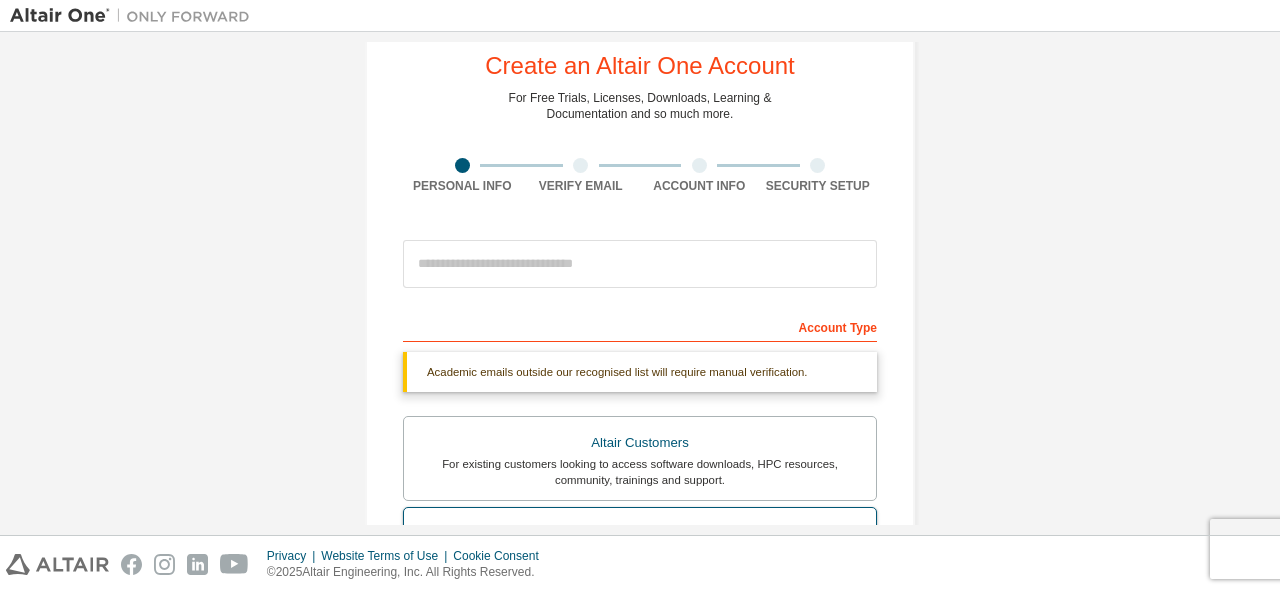 scroll, scrollTop: 0, scrollLeft: 0, axis: both 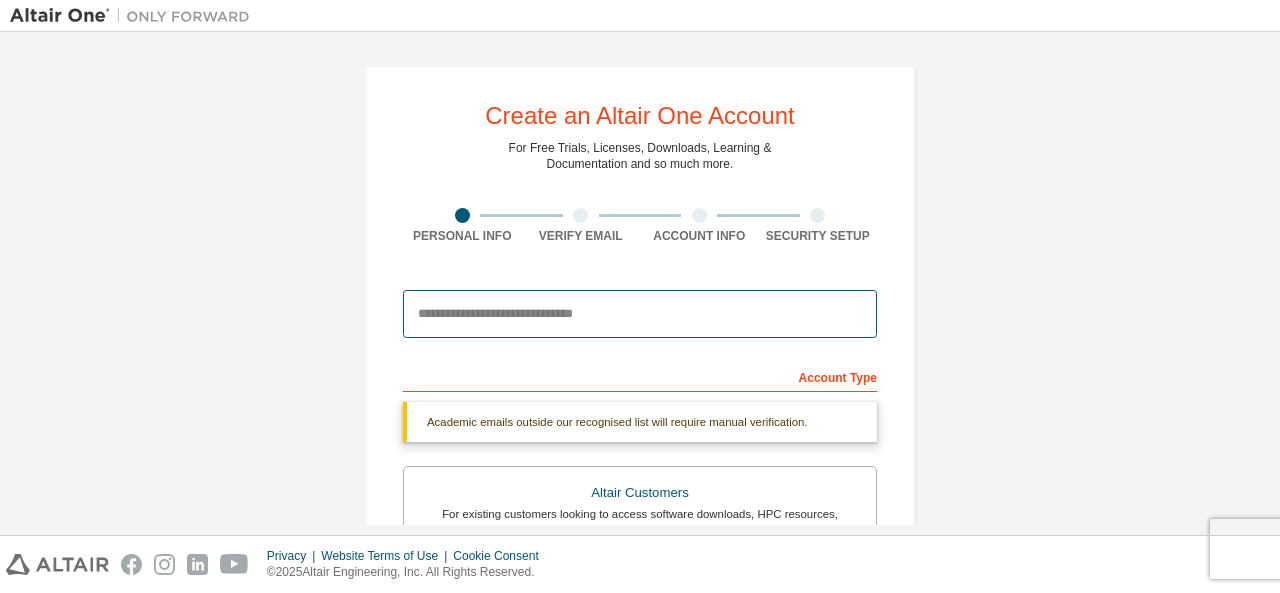 click at bounding box center [640, 314] 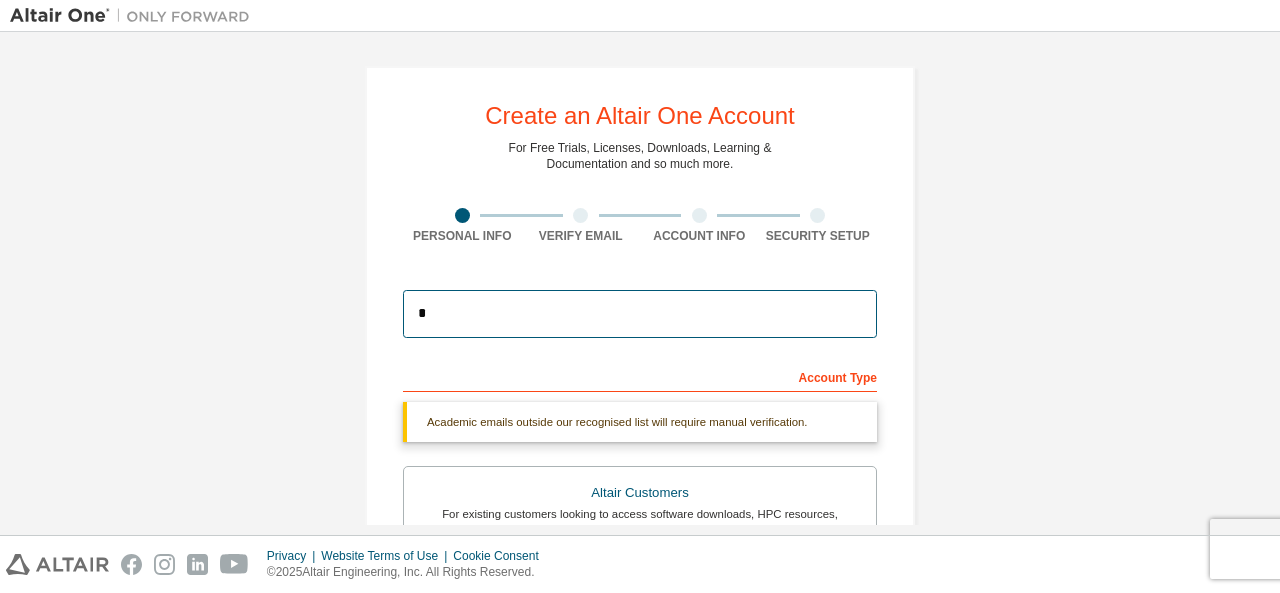 type on "**********" 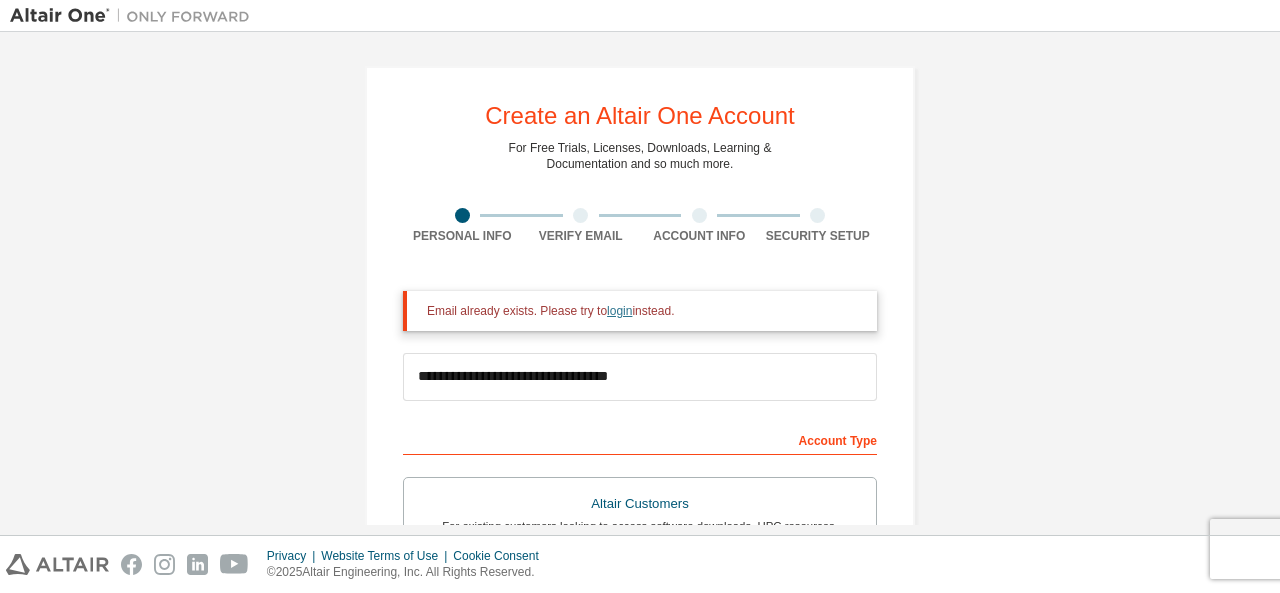 click on "login" at bounding box center [619, 311] 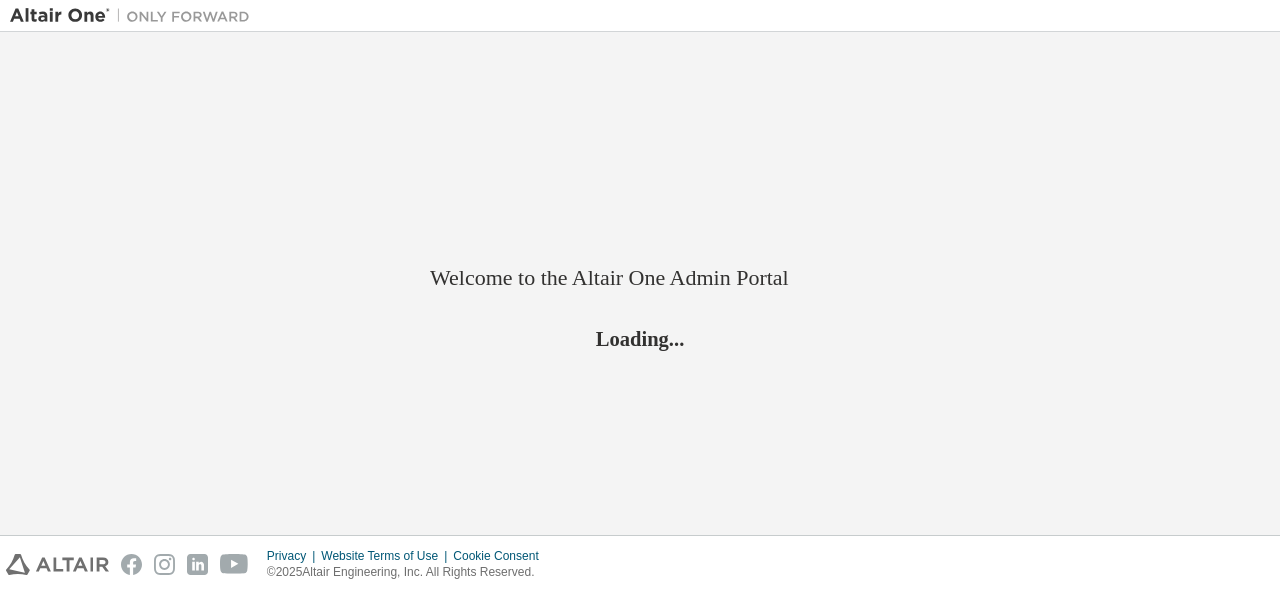 scroll, scrollTop: 0, scrollLeft: 0, axis: both 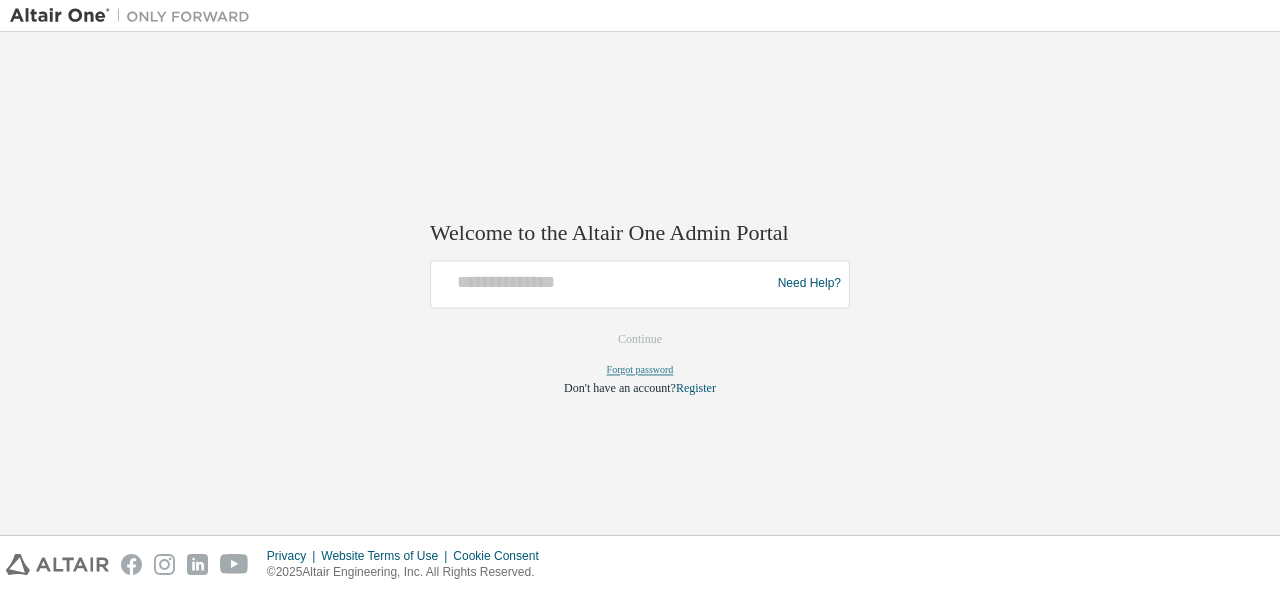 click on "Forgot password" at bounding box center [640, 369] 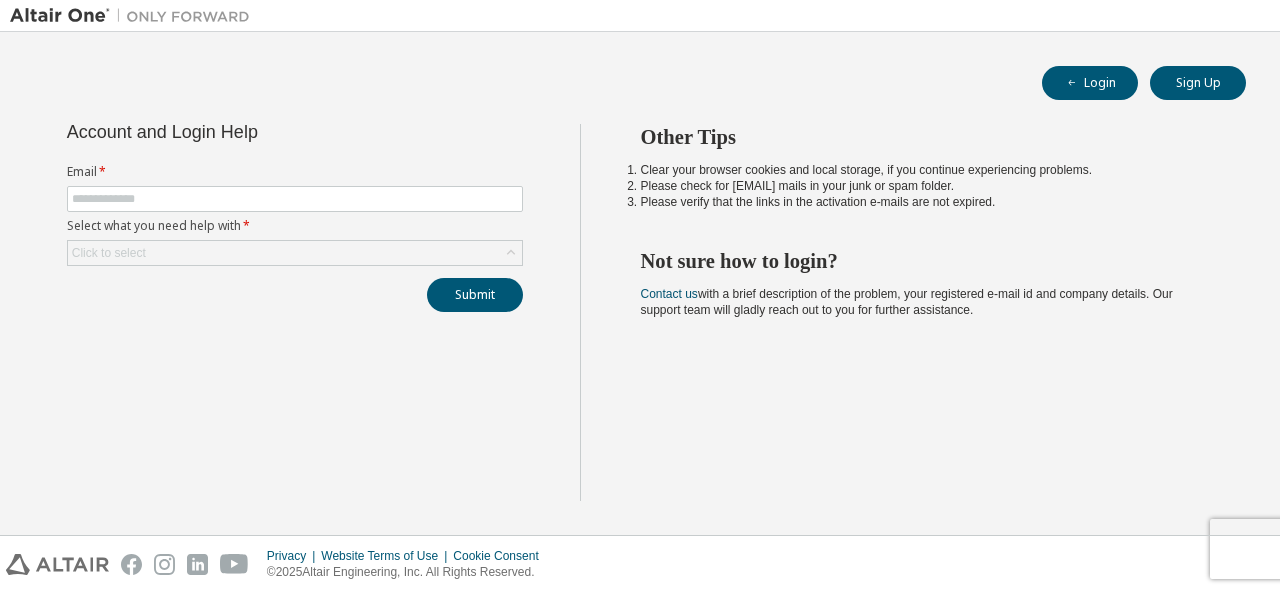scroll, scrollTop: 0, scrollLeft: 0, axis: both 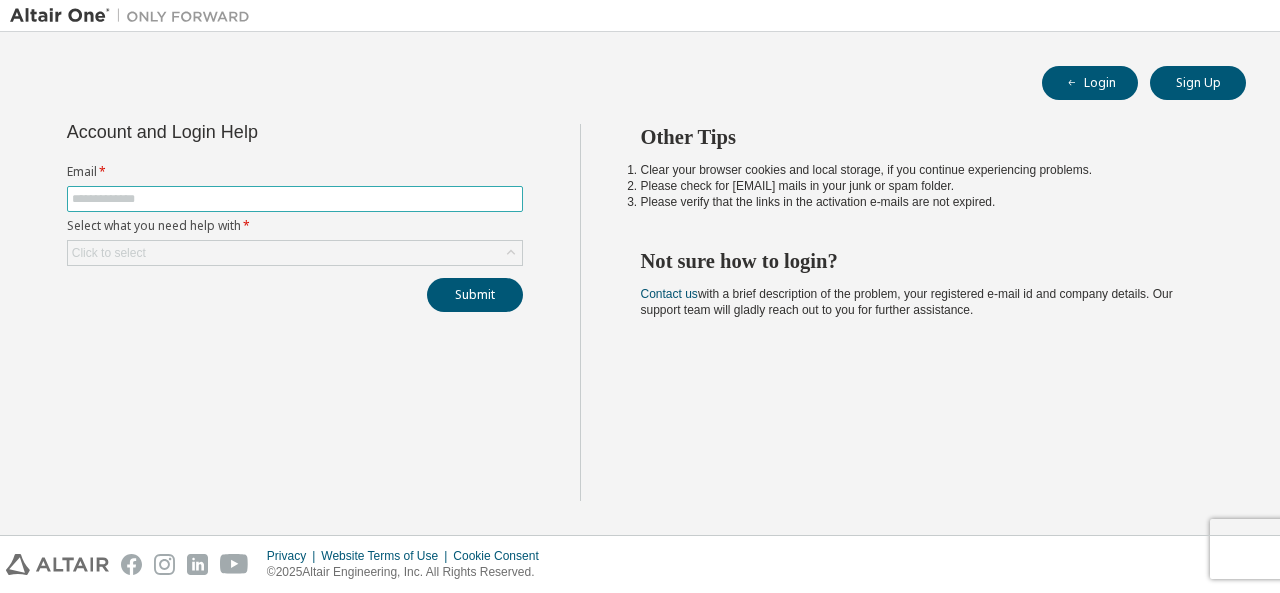 click at bounding box center [295, 199] 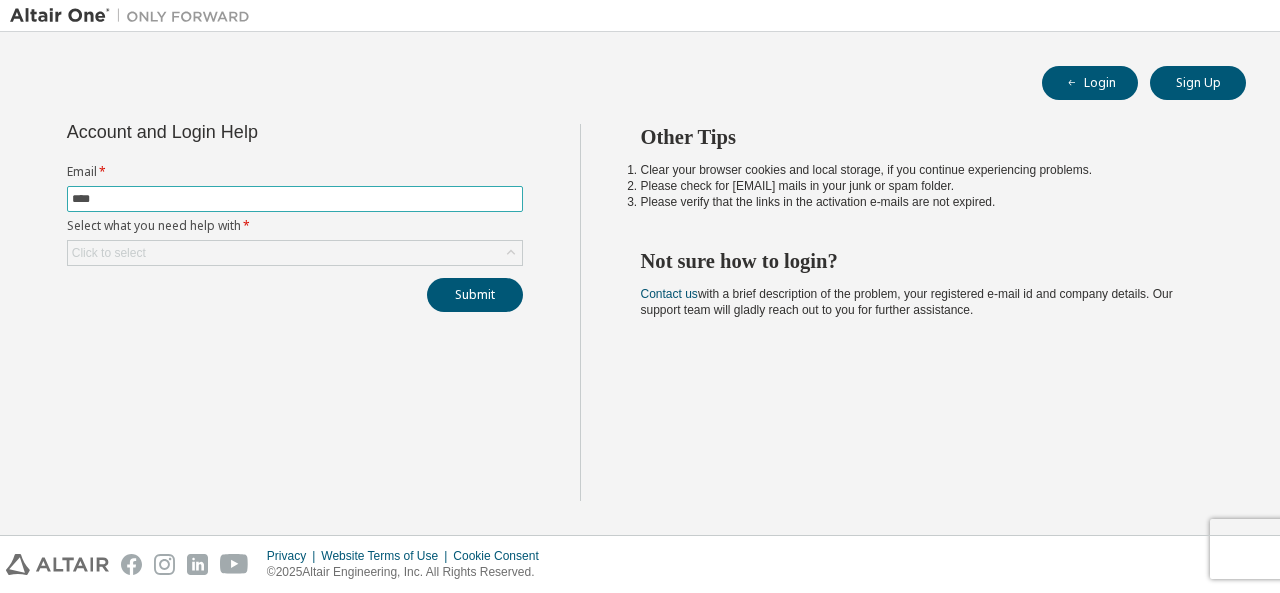 type on "**********" 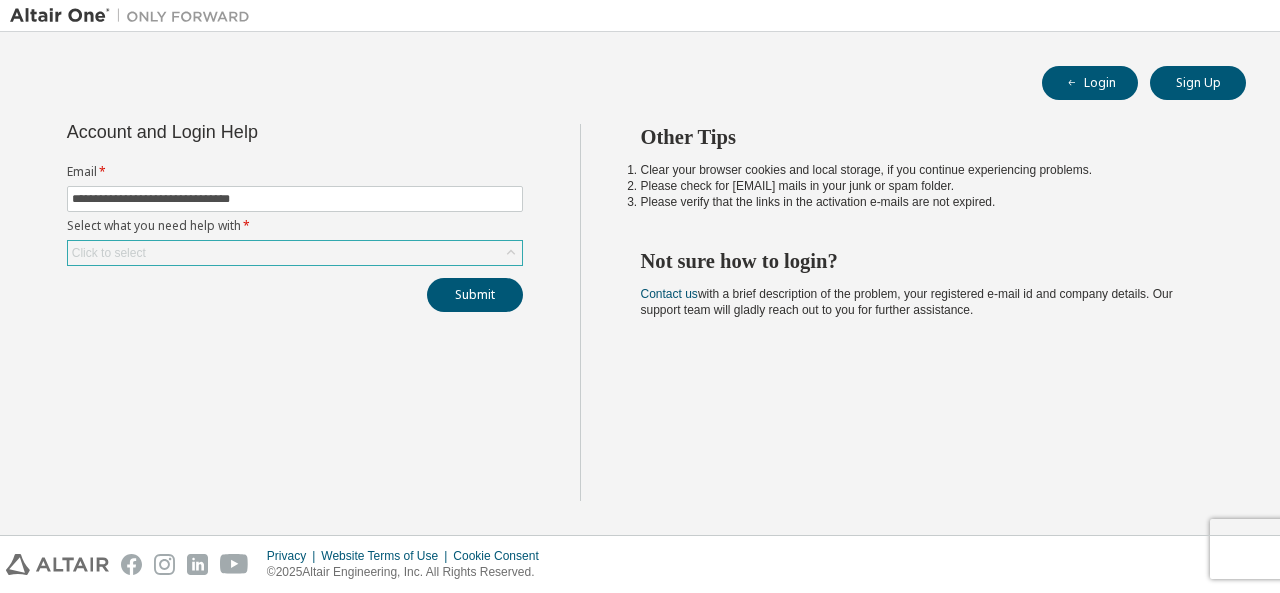 click on "Click to select" at bounding box center [295, 253] 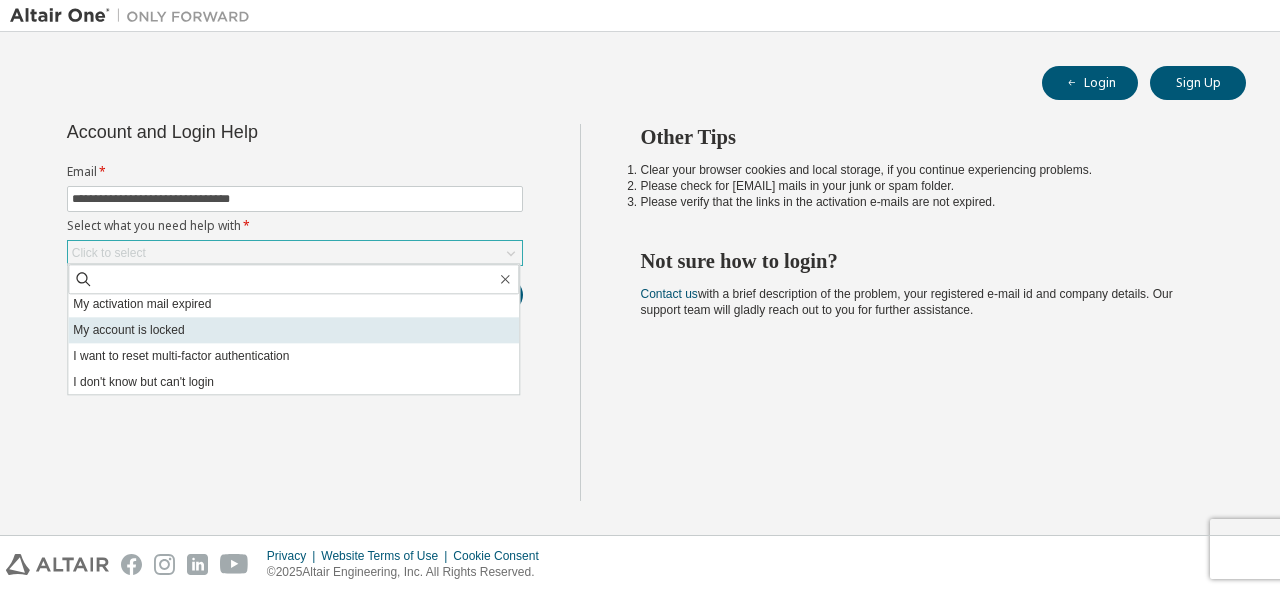 scroll, scrollTop: 56, scrollLeft: 0, axis: vertical 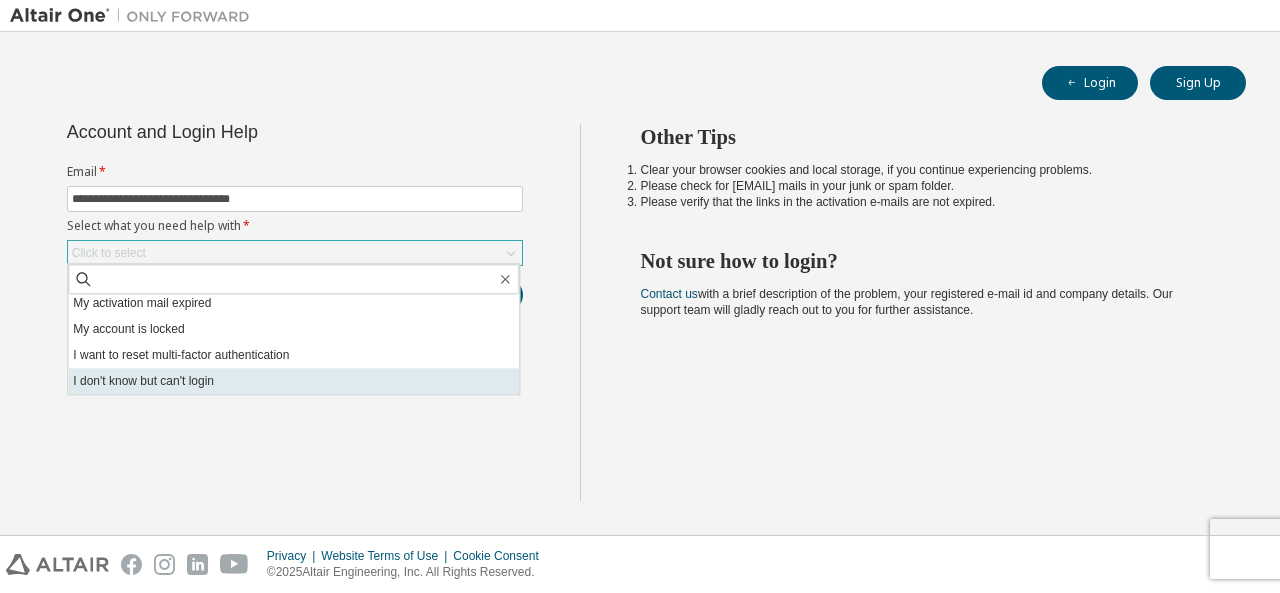 click on "I don't know but can't login" at bounding box center [293, 381] 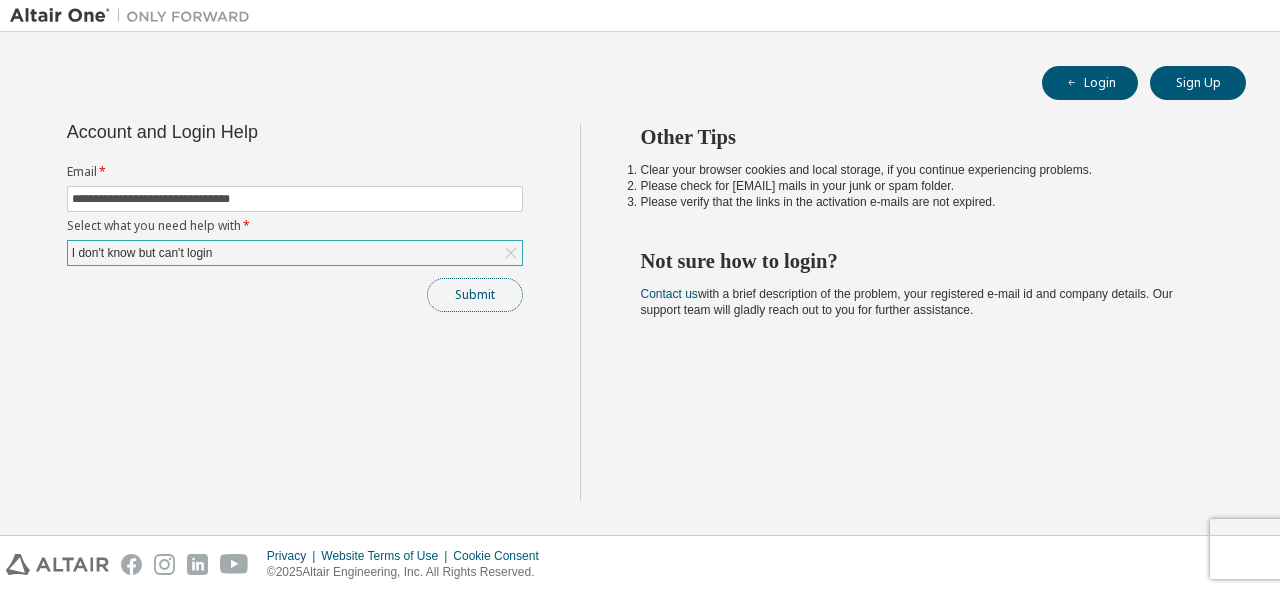 click on "Submit" at bounding box center [475, 295] 